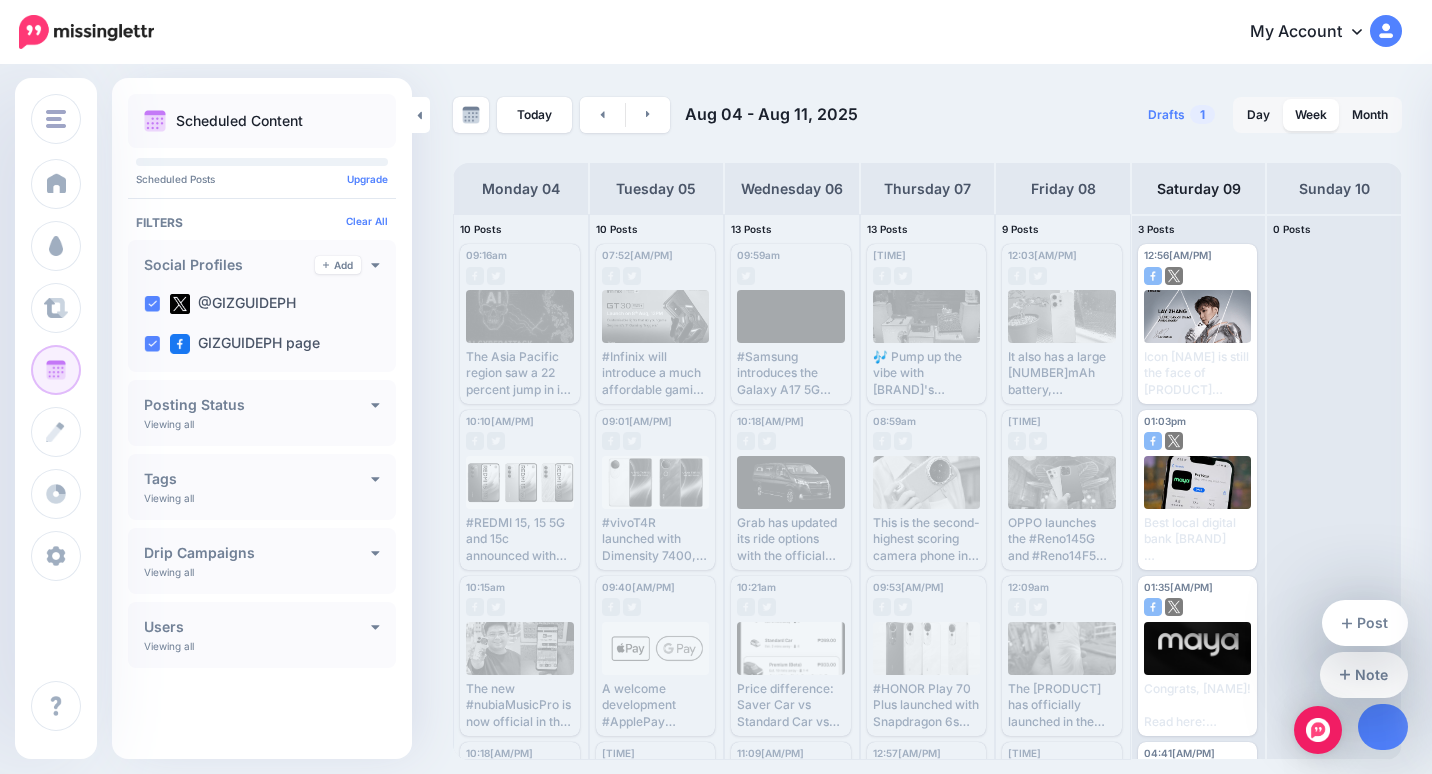 scroll, scrollTop: 0, scrollLeft: 0, axis: both 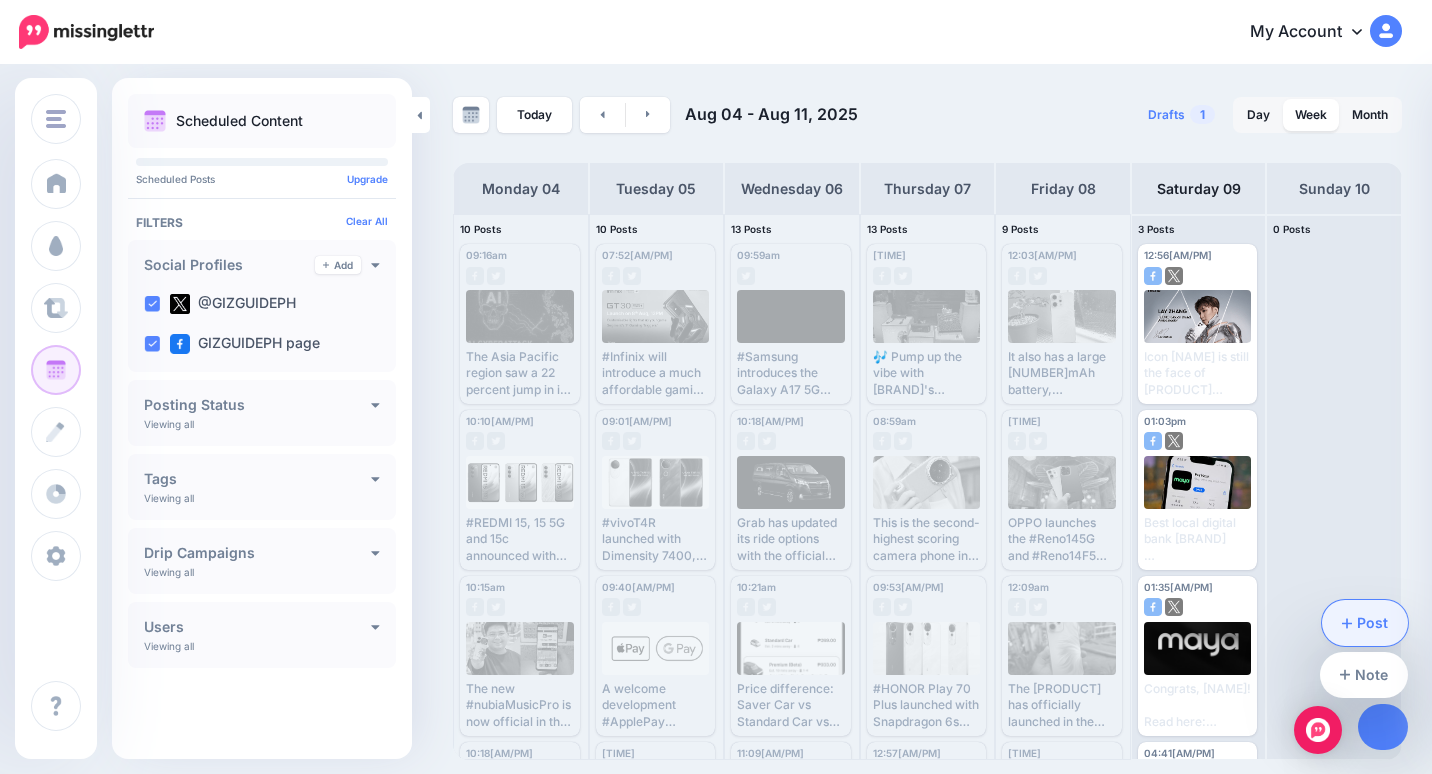 click on "Post" at bounding box center [1365, 623] 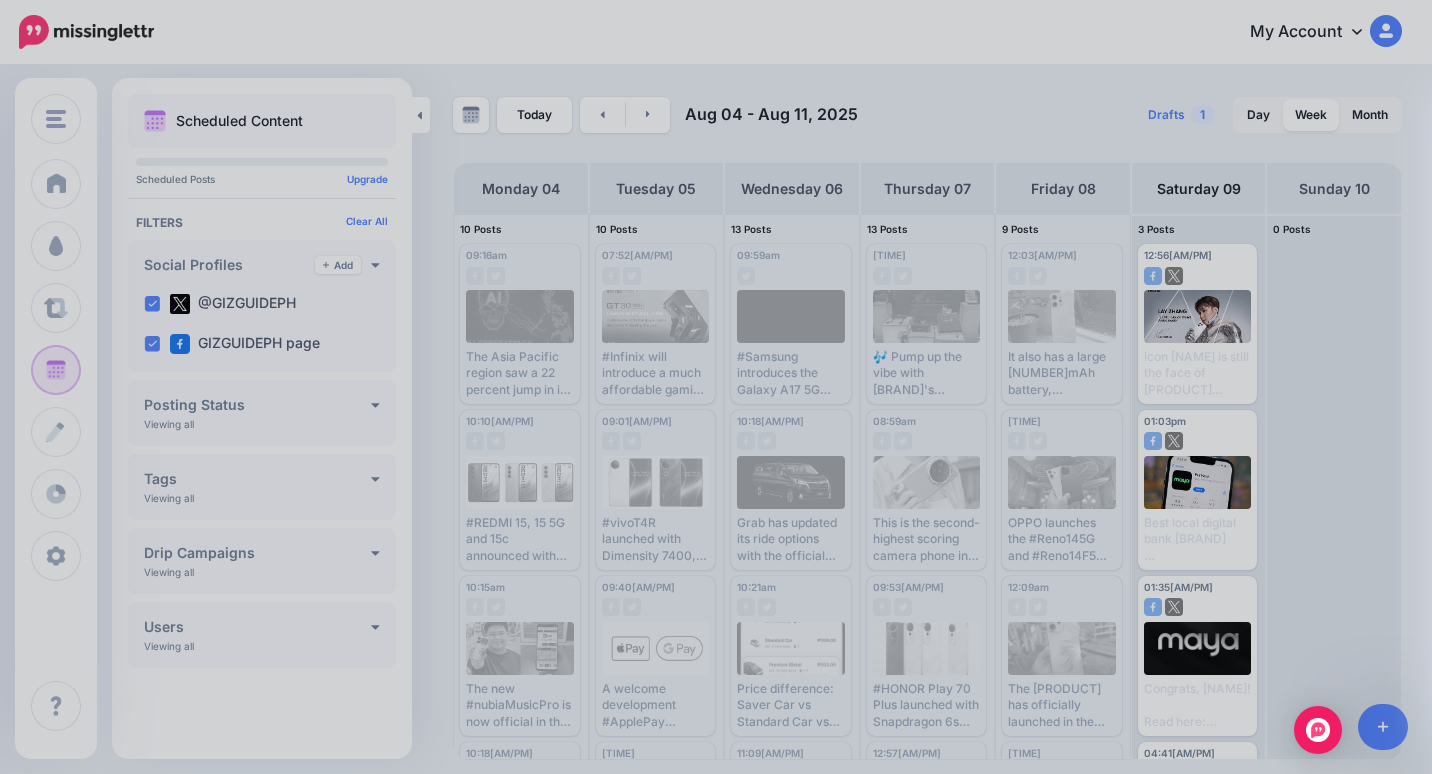 scroll, scrollTop: 0, scrollLeft: 0, axis: both 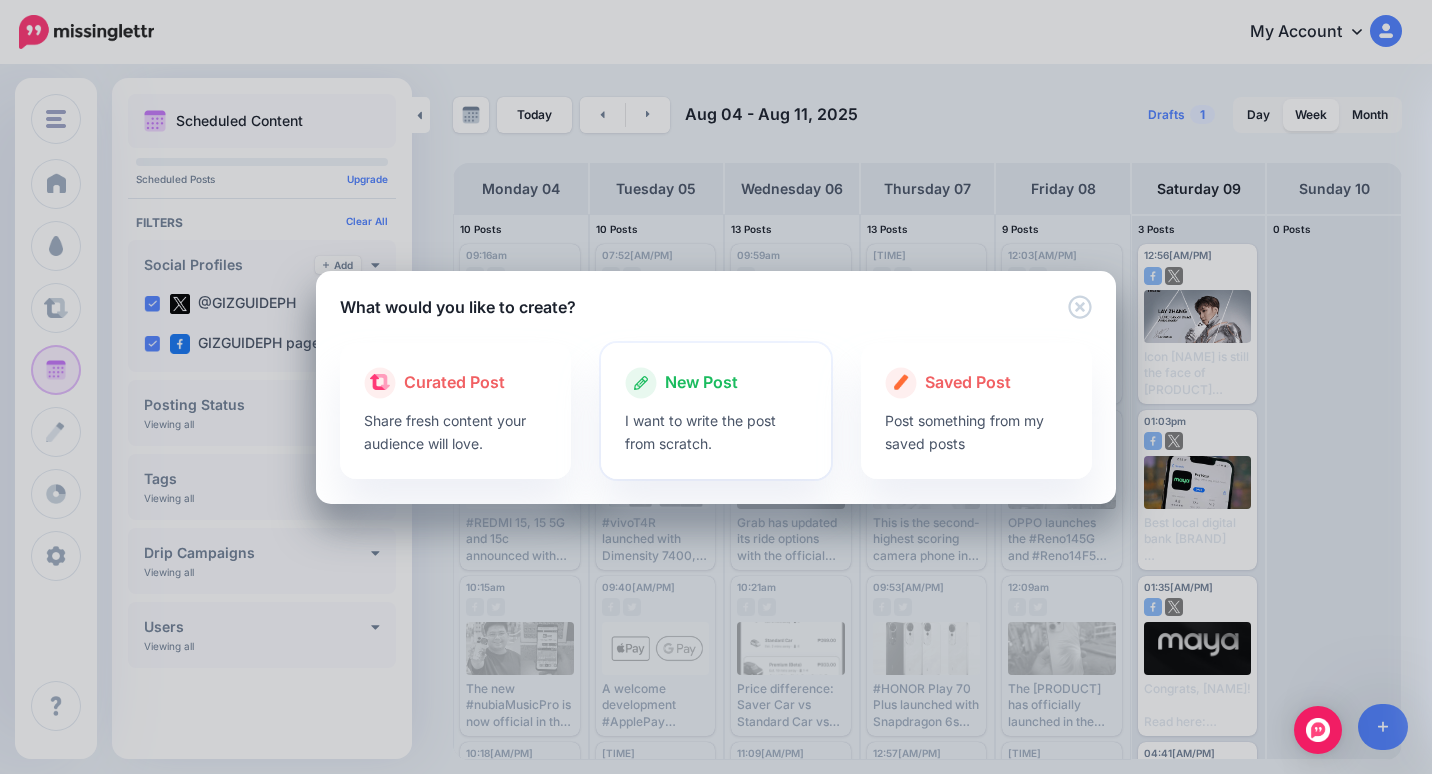 click at bounding box center [716, 404] 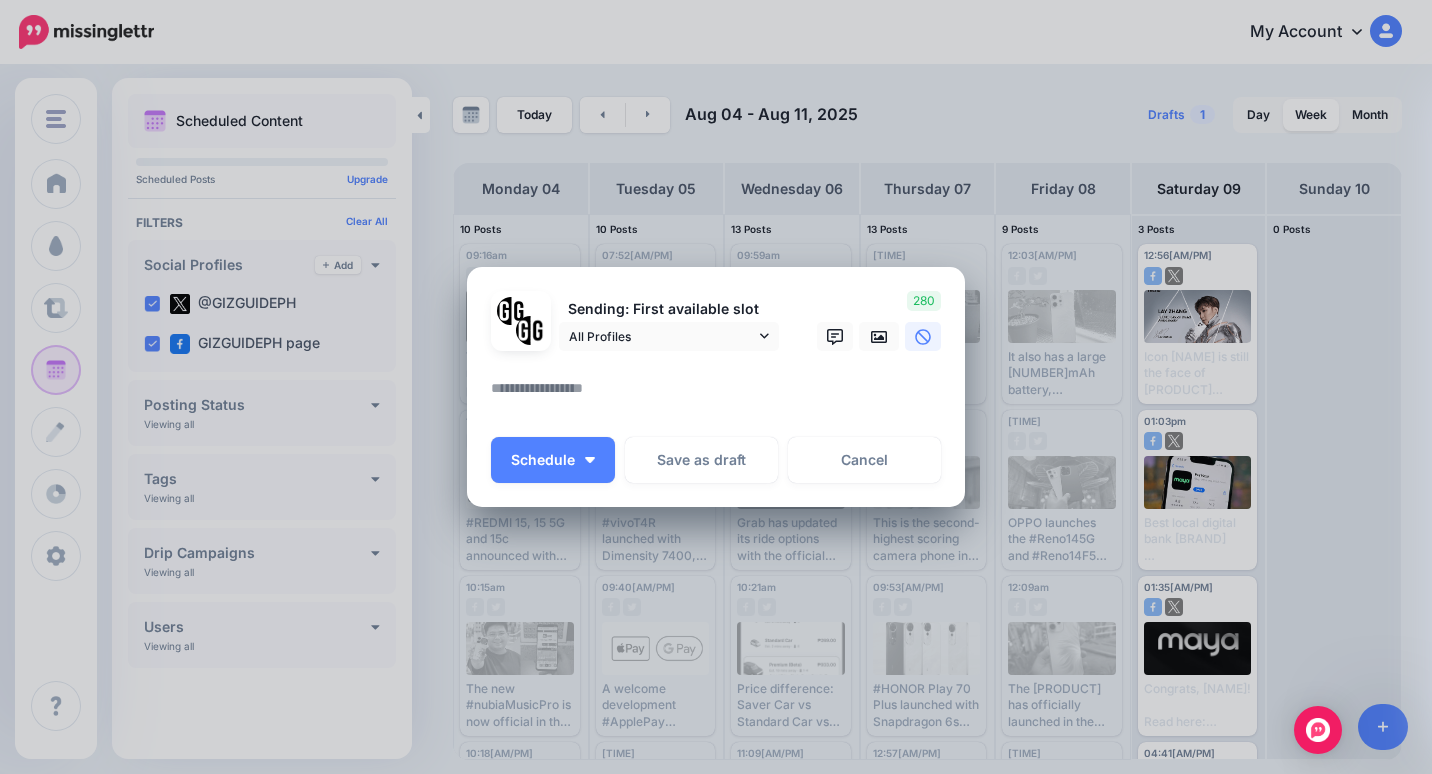 click at bounding box center (721, 395) 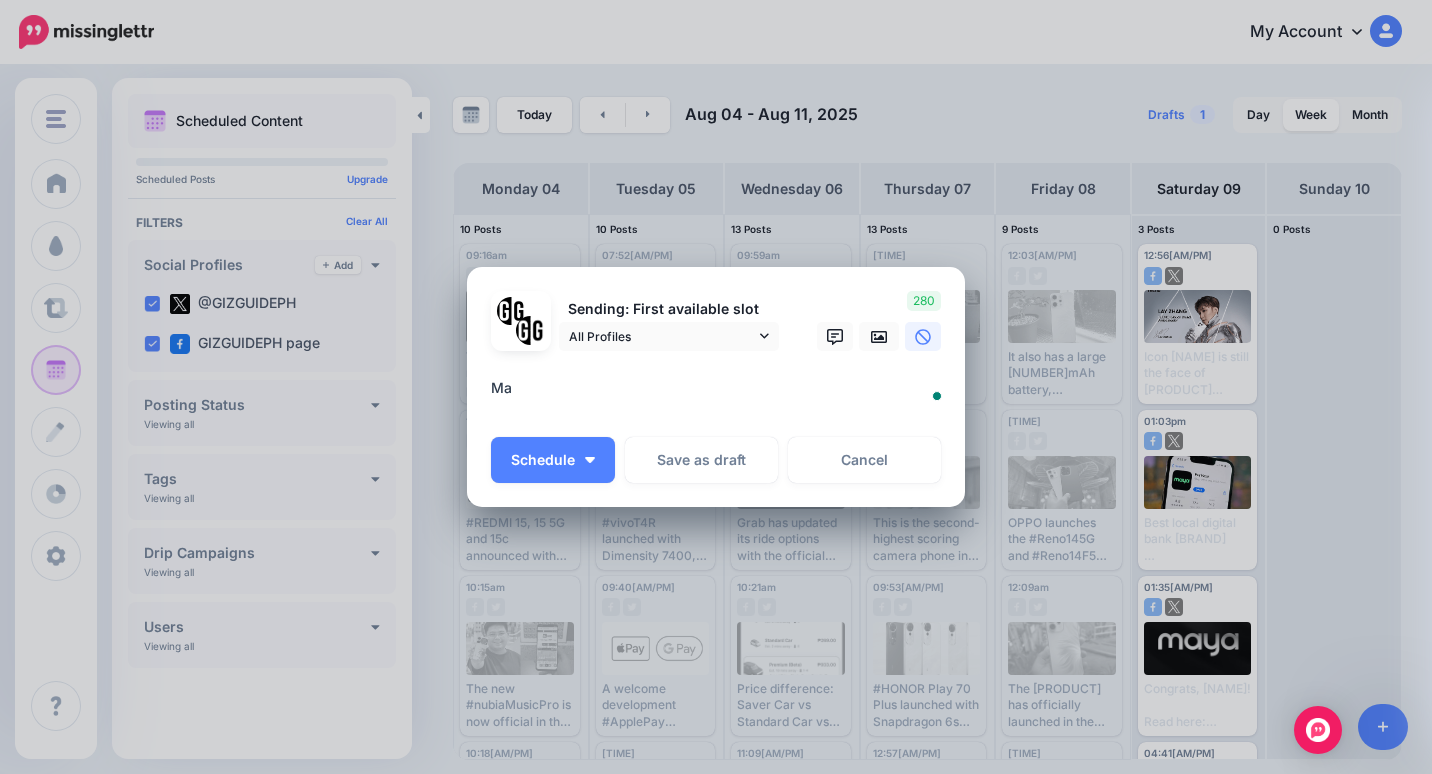 type on "*" 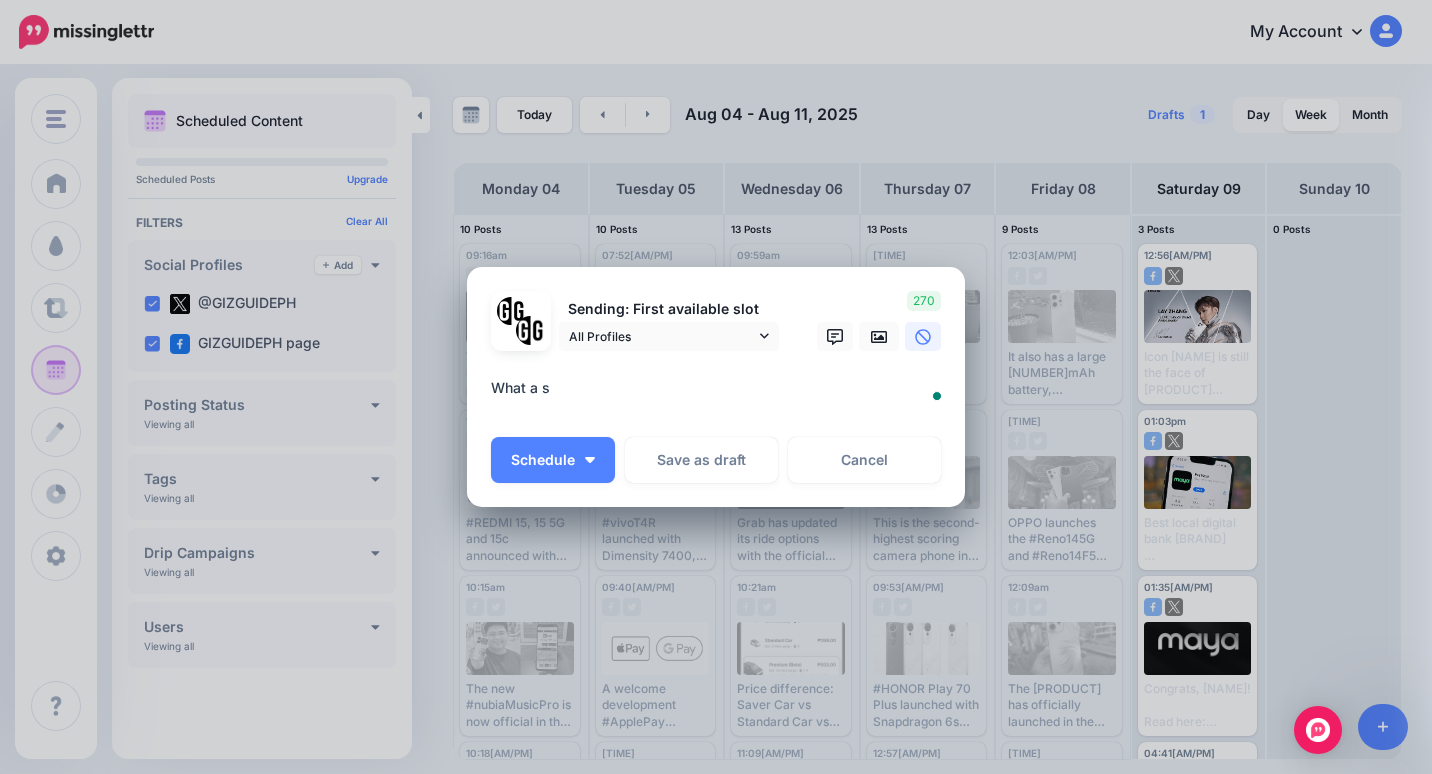 type on "*" 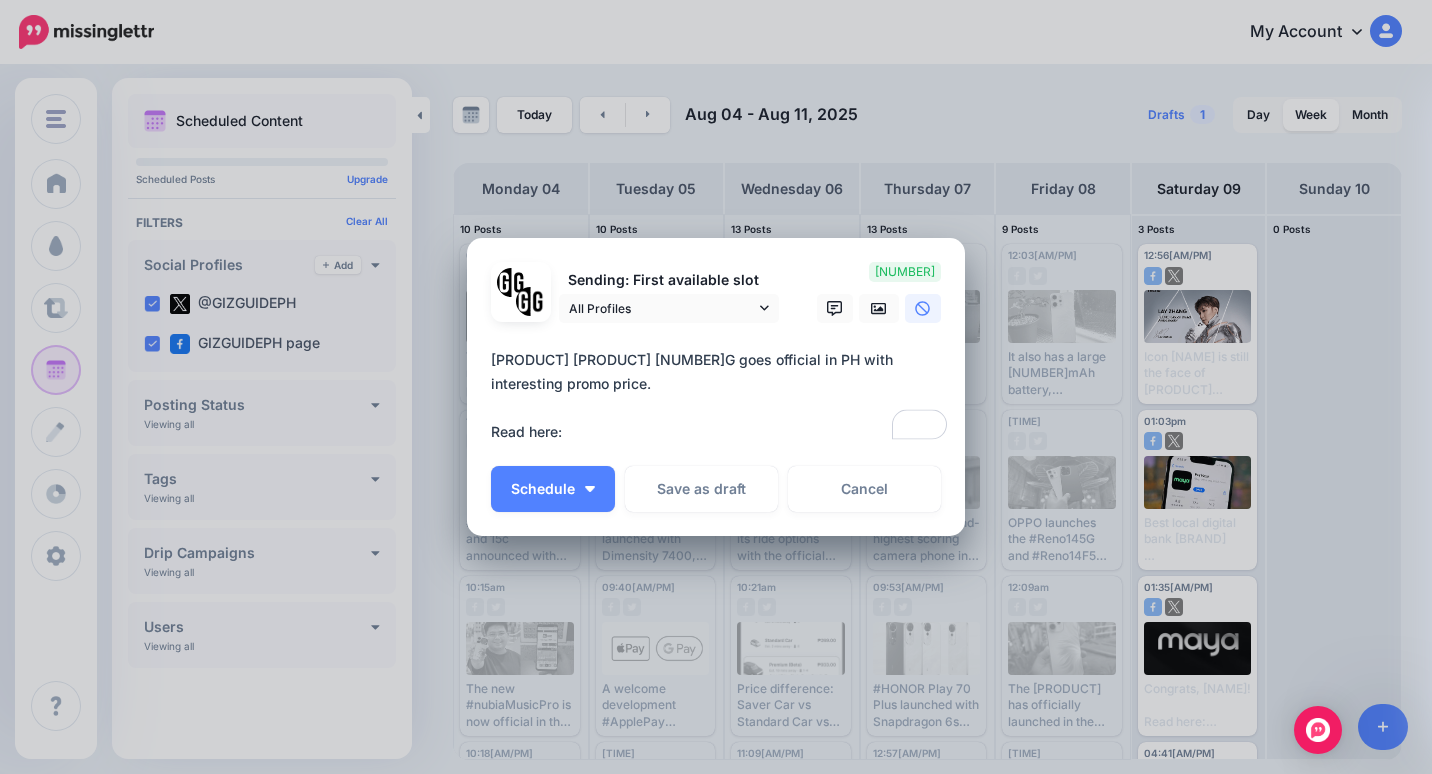 paste on "**********" 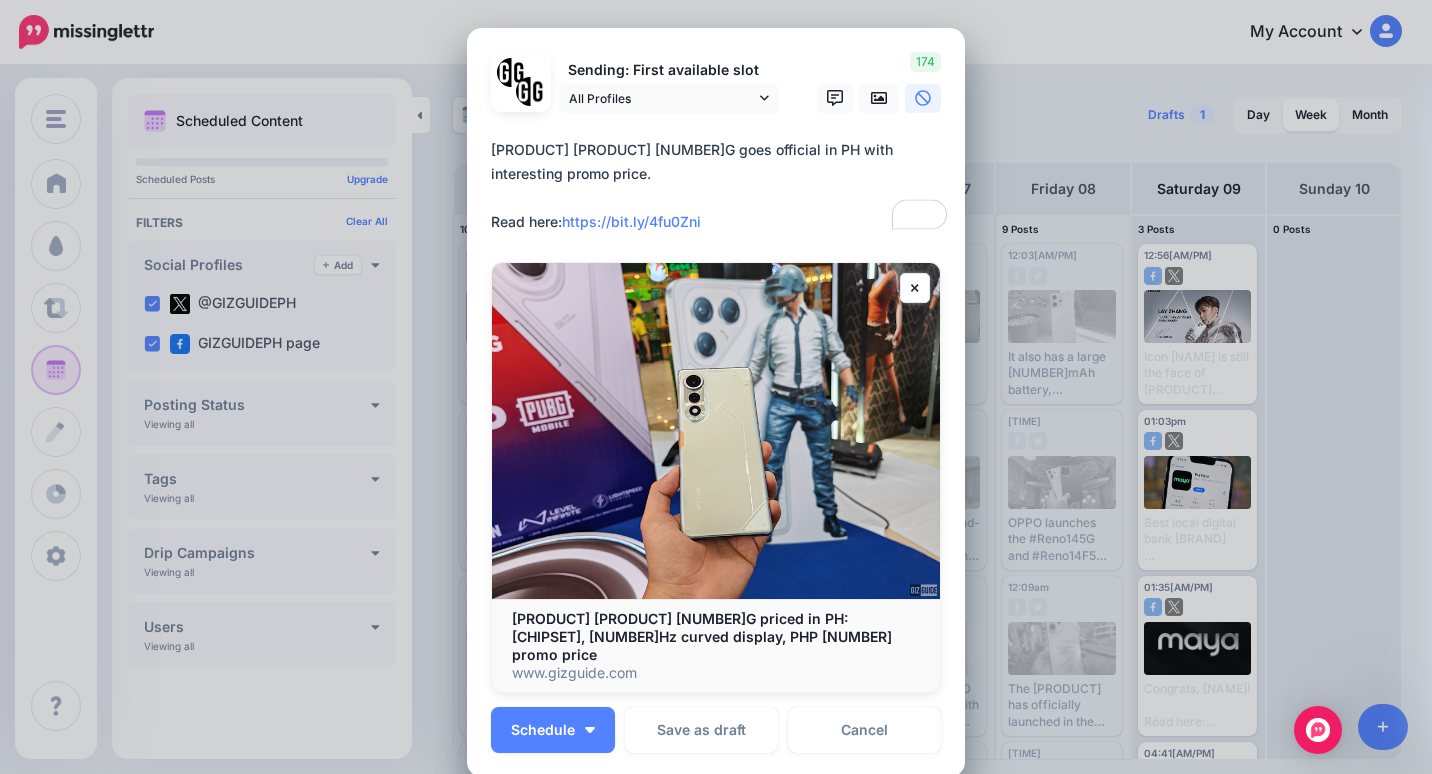 click on "**********" at bounding box center (721, 186) 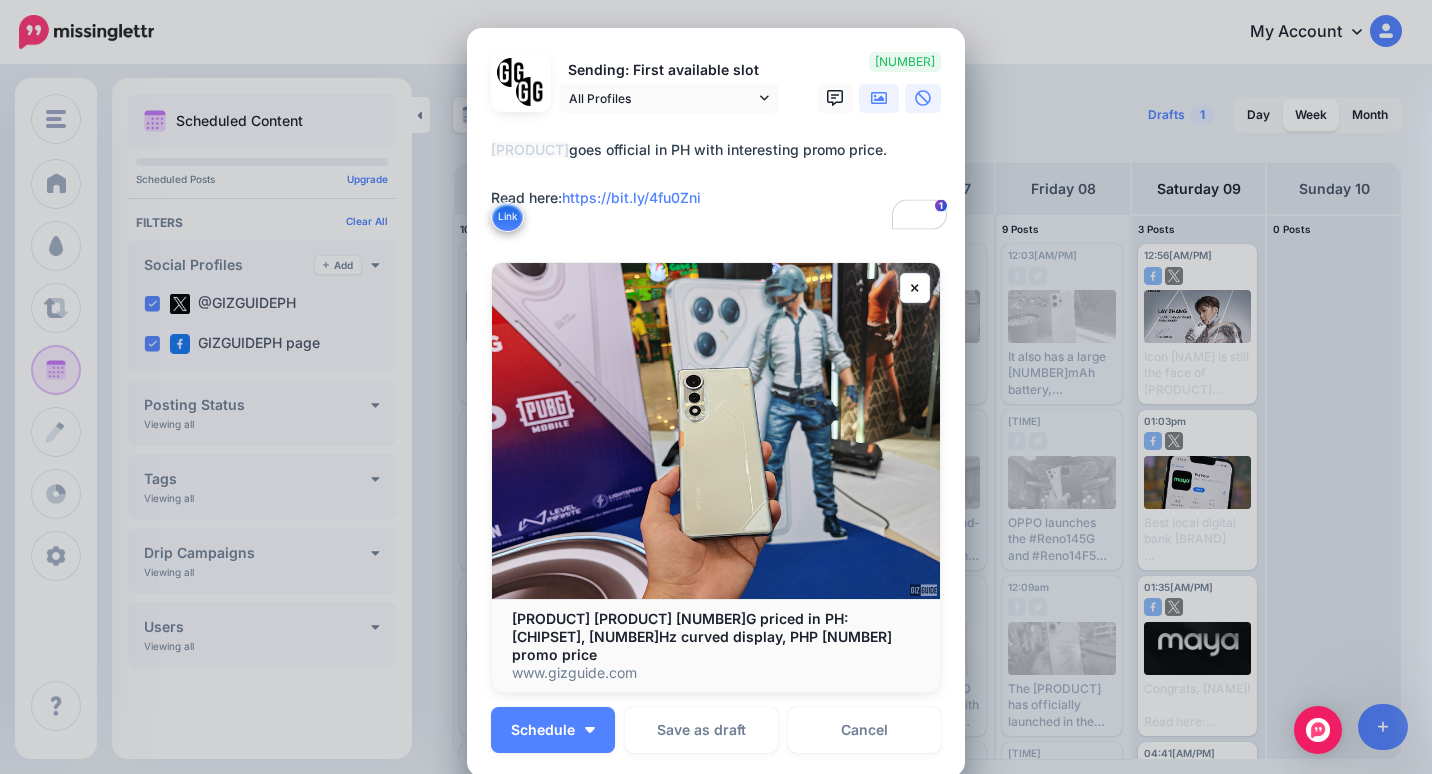 type on "**********" 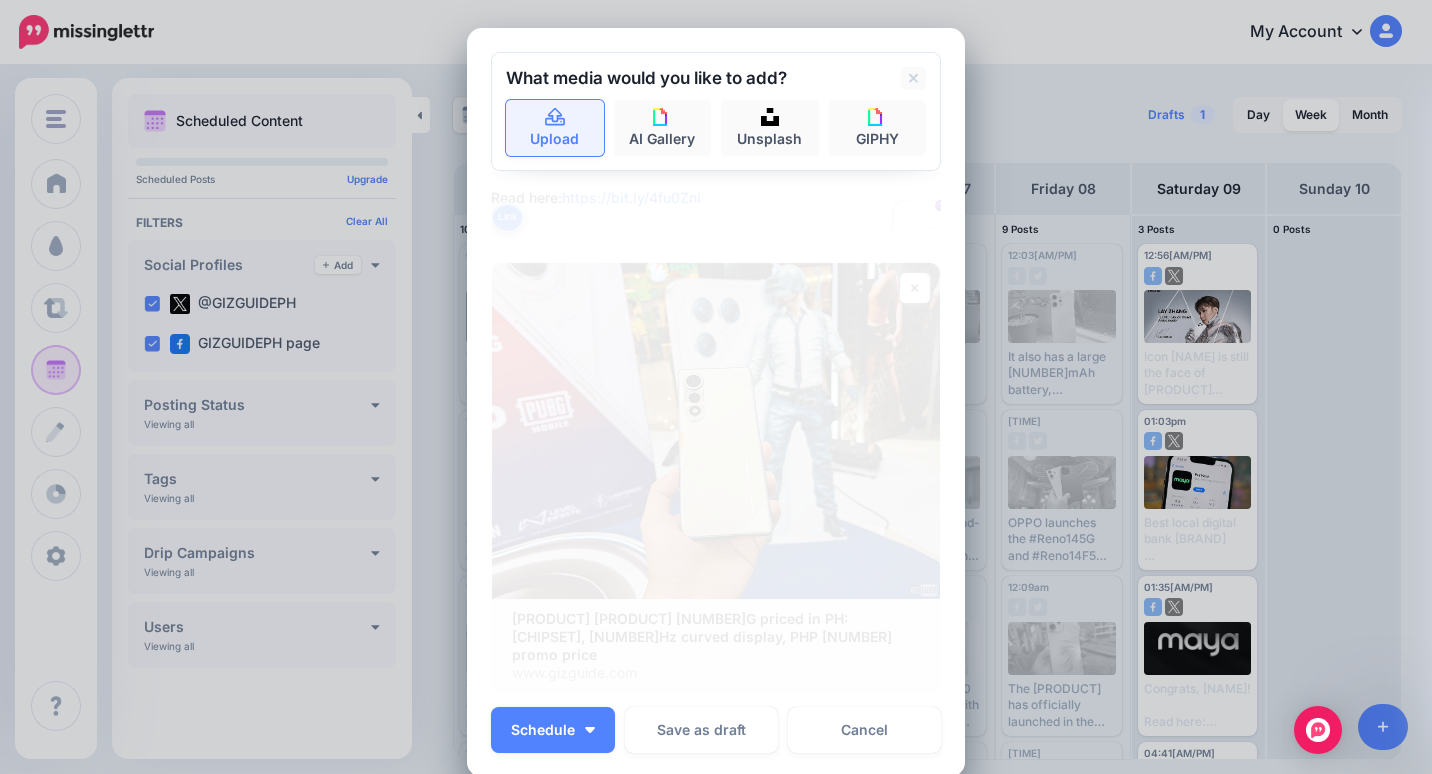 click on "Upload" at bounding box center [555, 128] 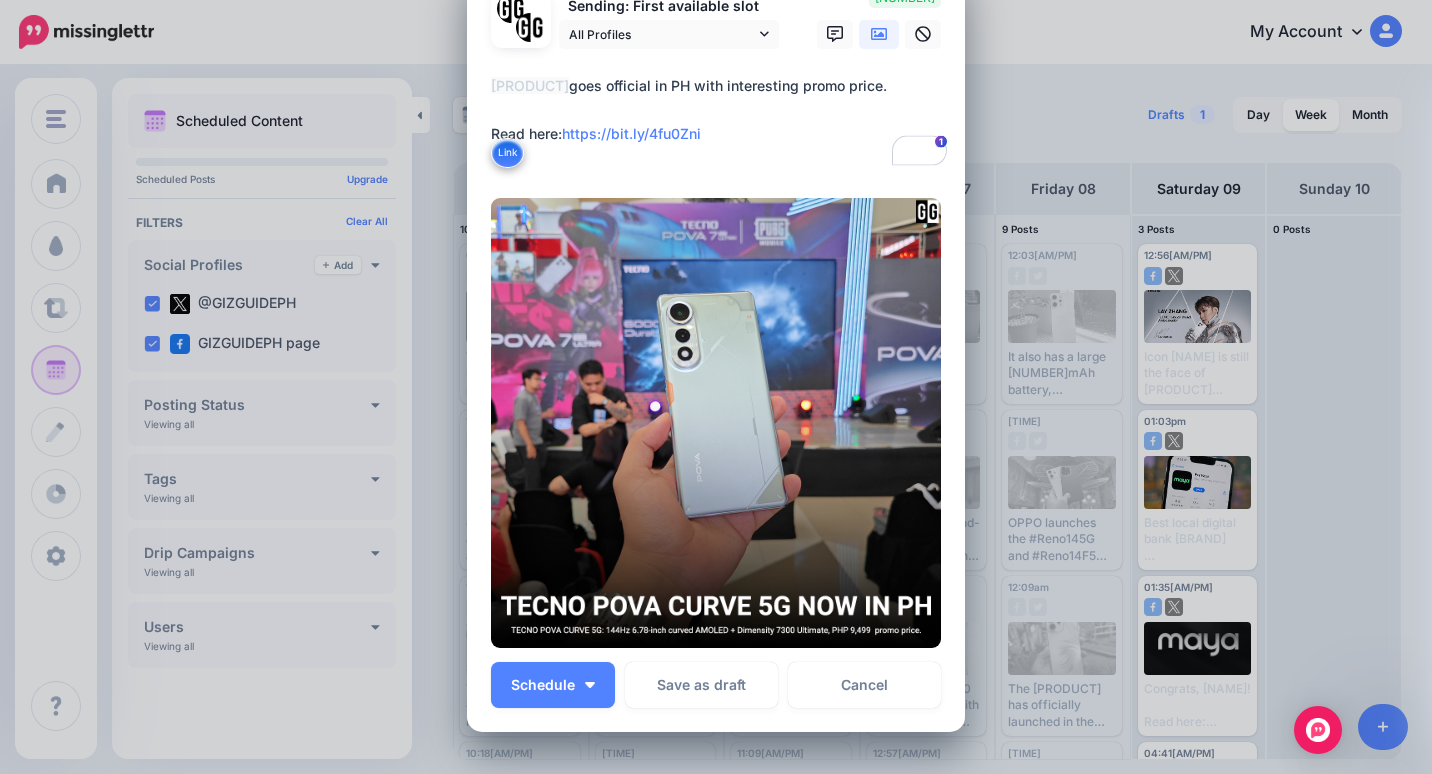scroll, scrollTop: 59, scrollLeft: 0, axis: vertical 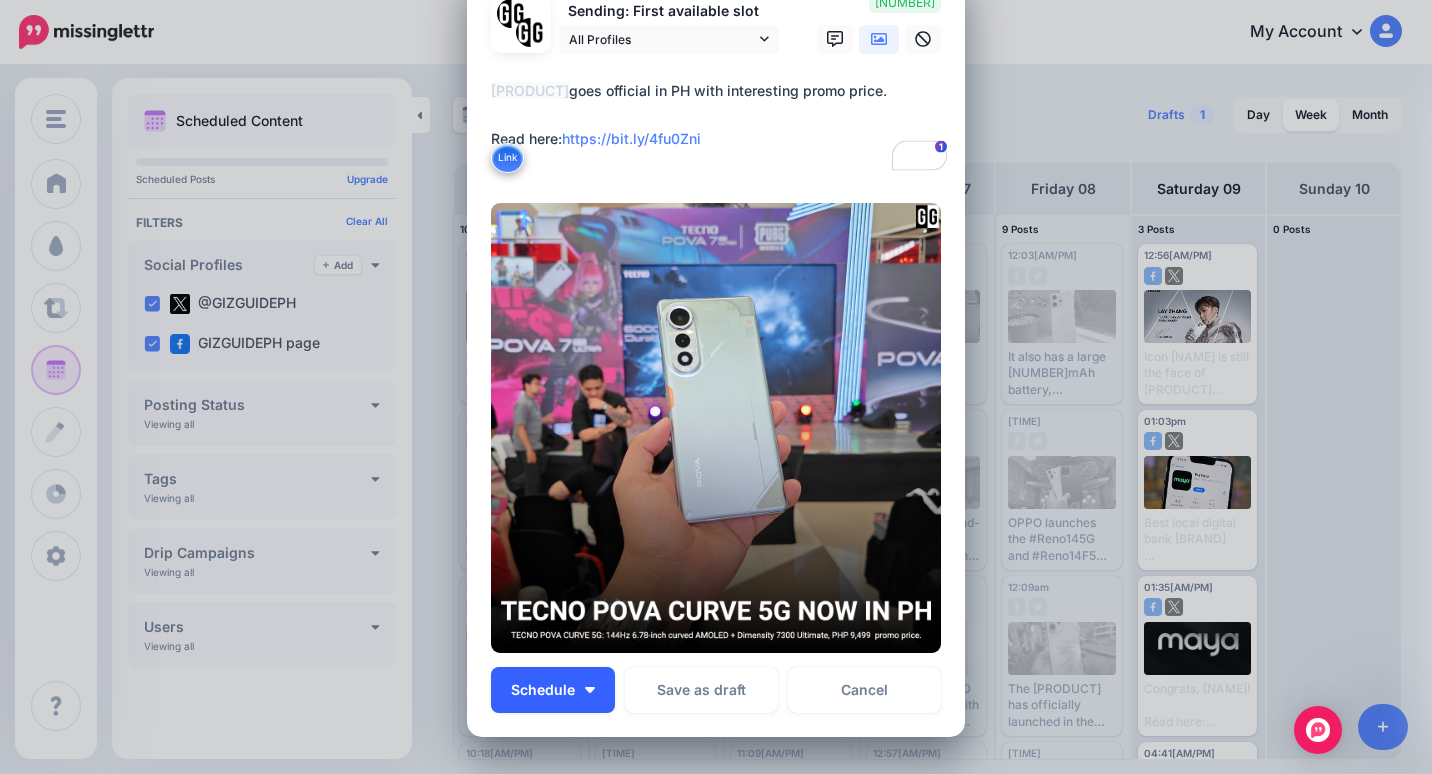 click on "Schedule" at bounding box center (543, 690) 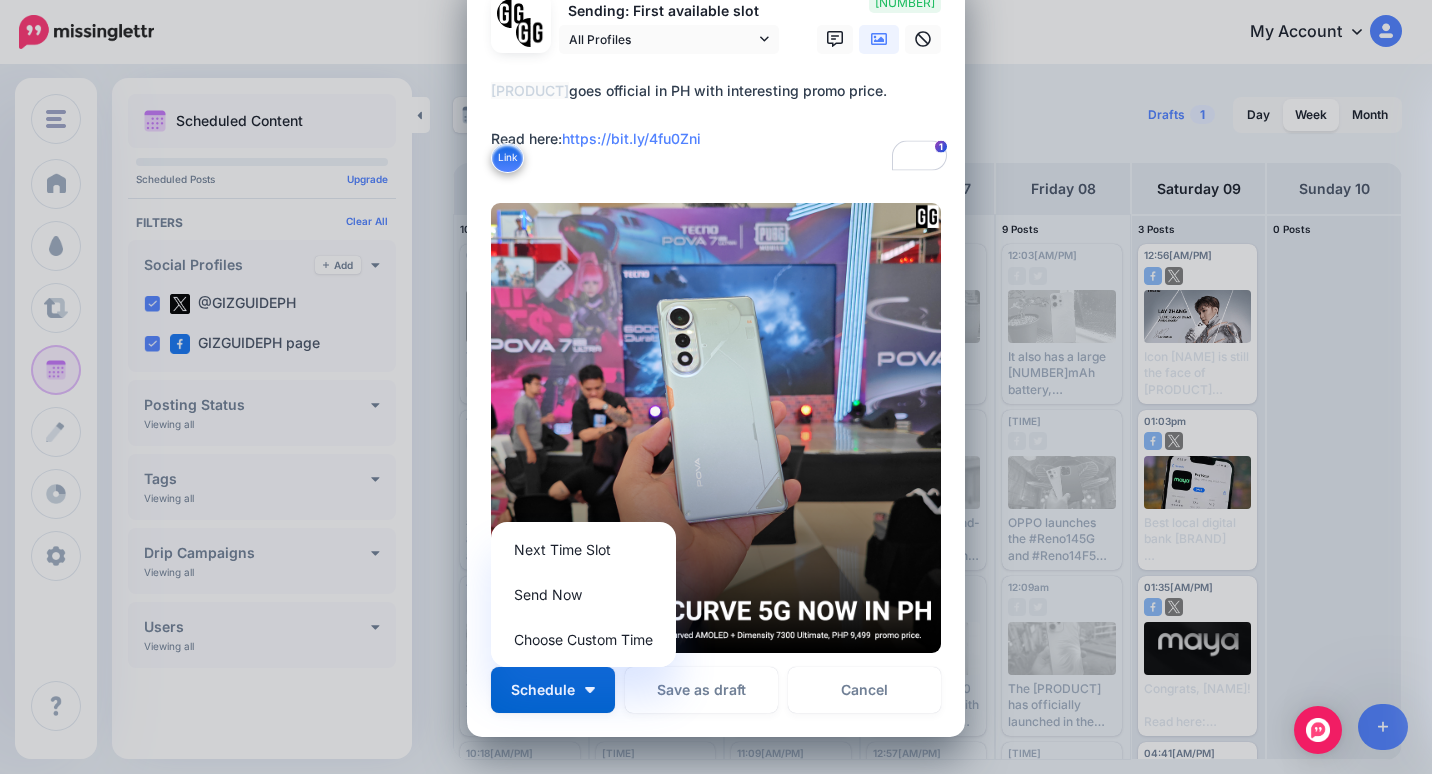 click on "**********" at bounding box center [721, 127] 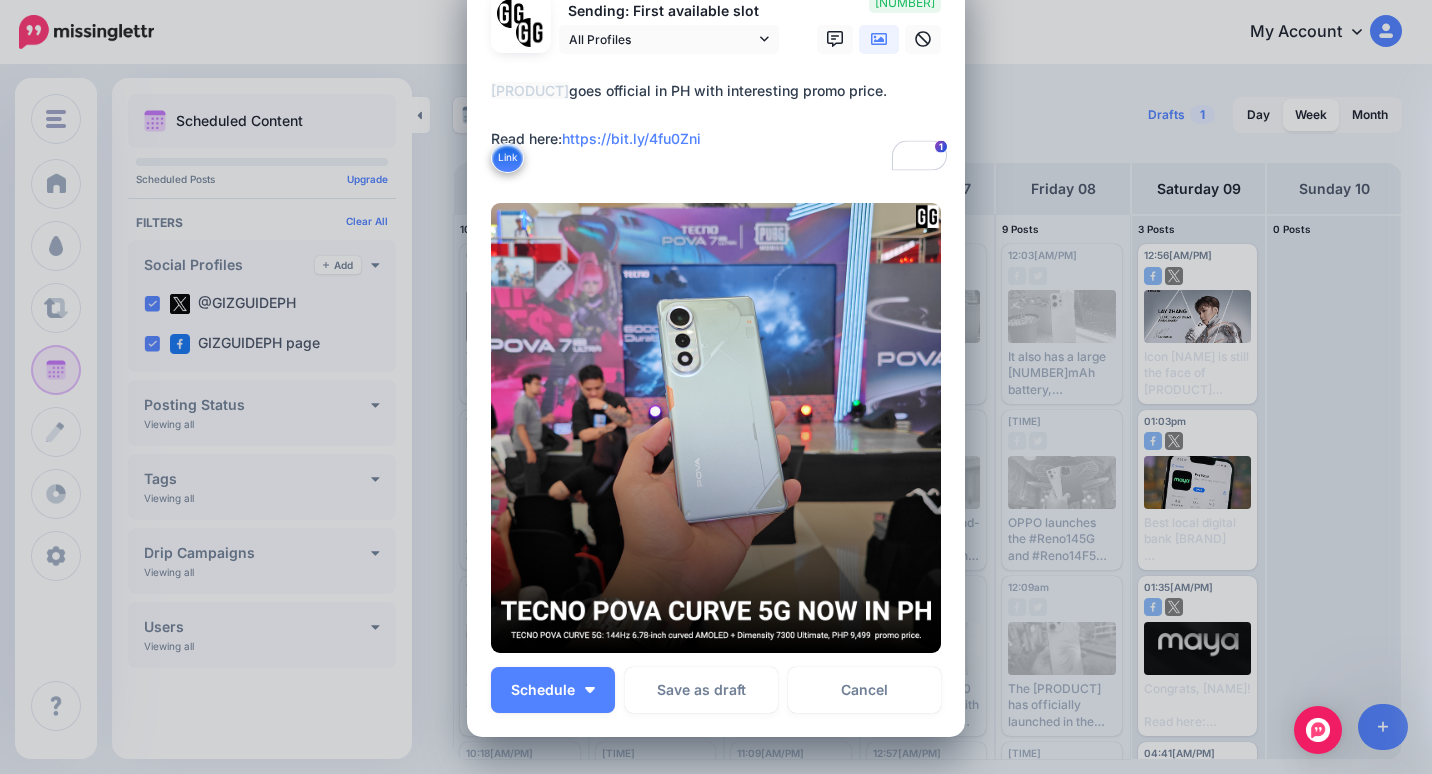 click at bounding box center [716, 428] 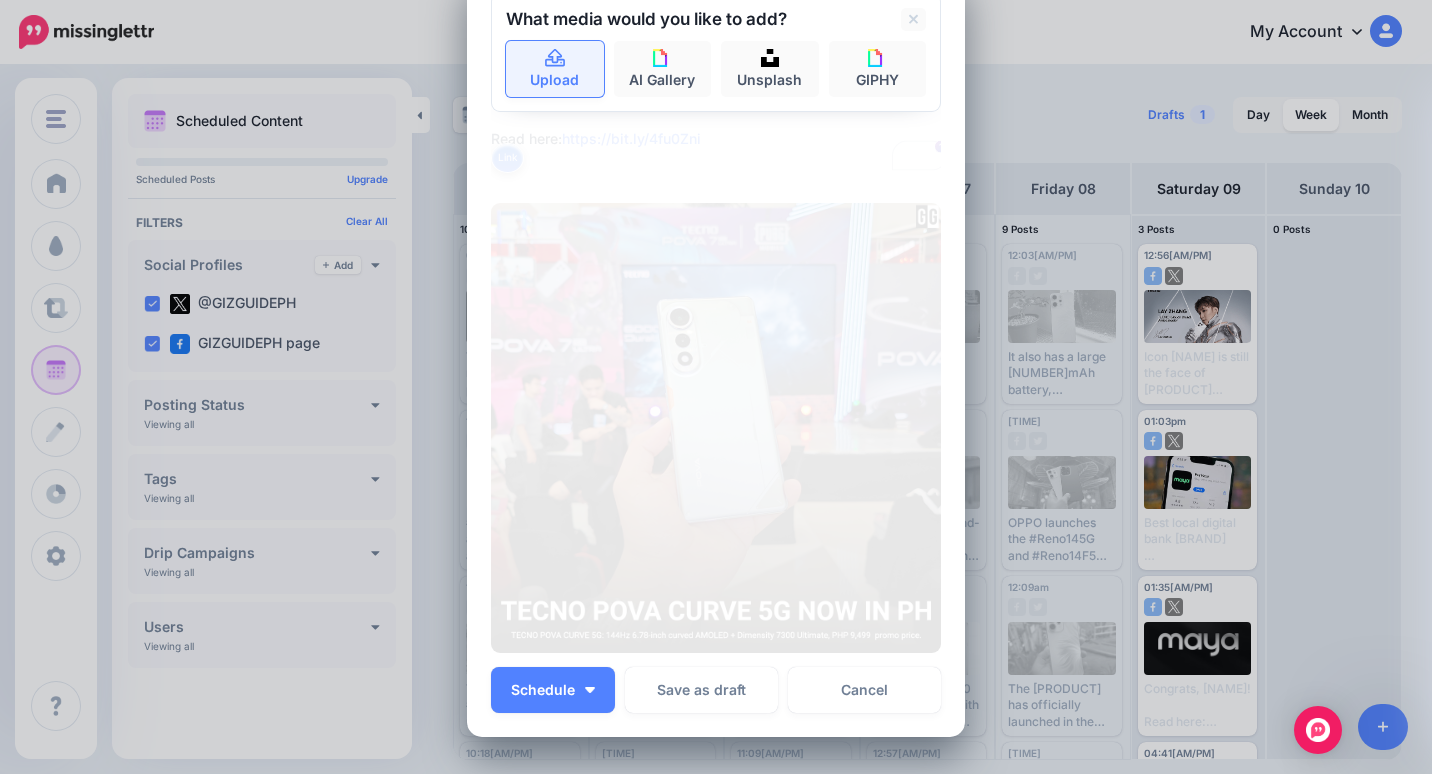 click 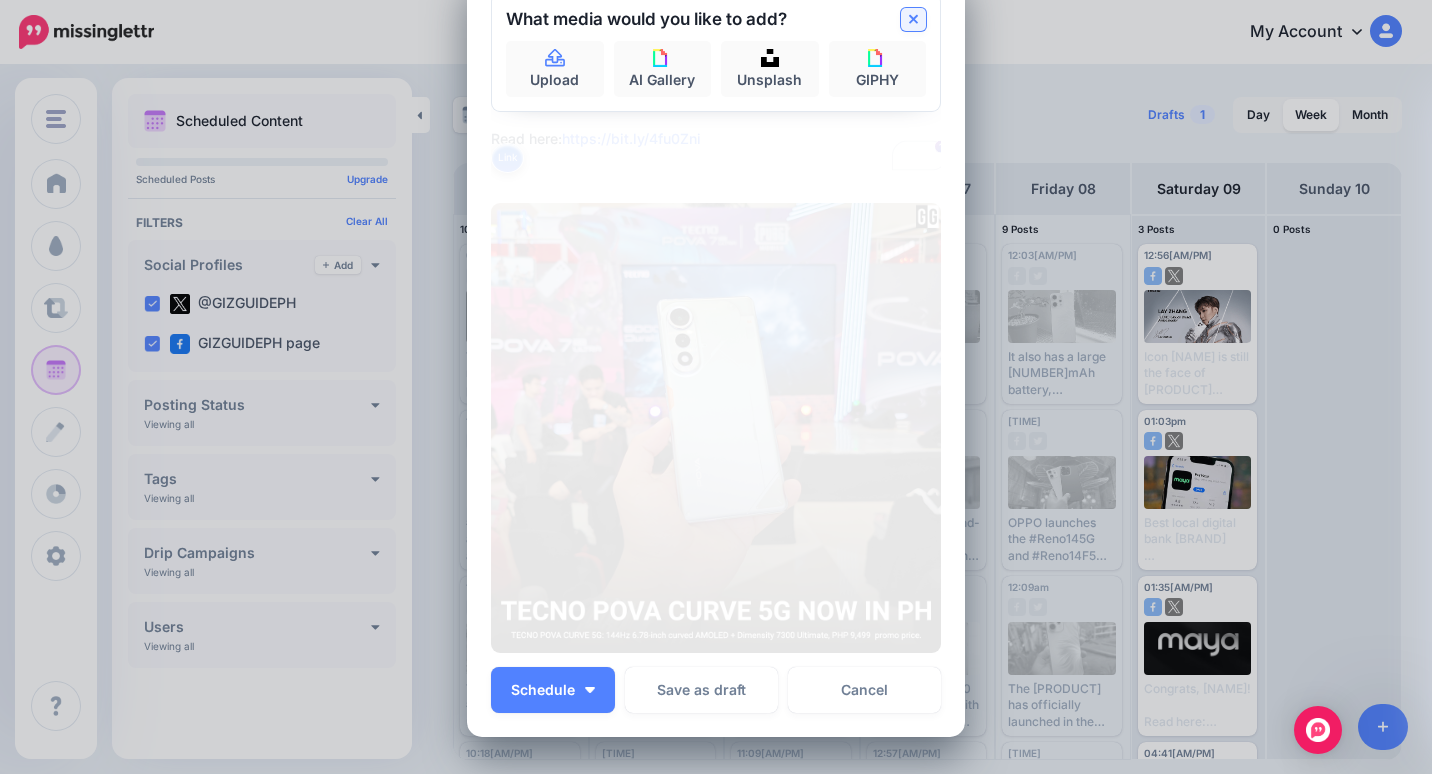 click at bounding box center (913, 19) 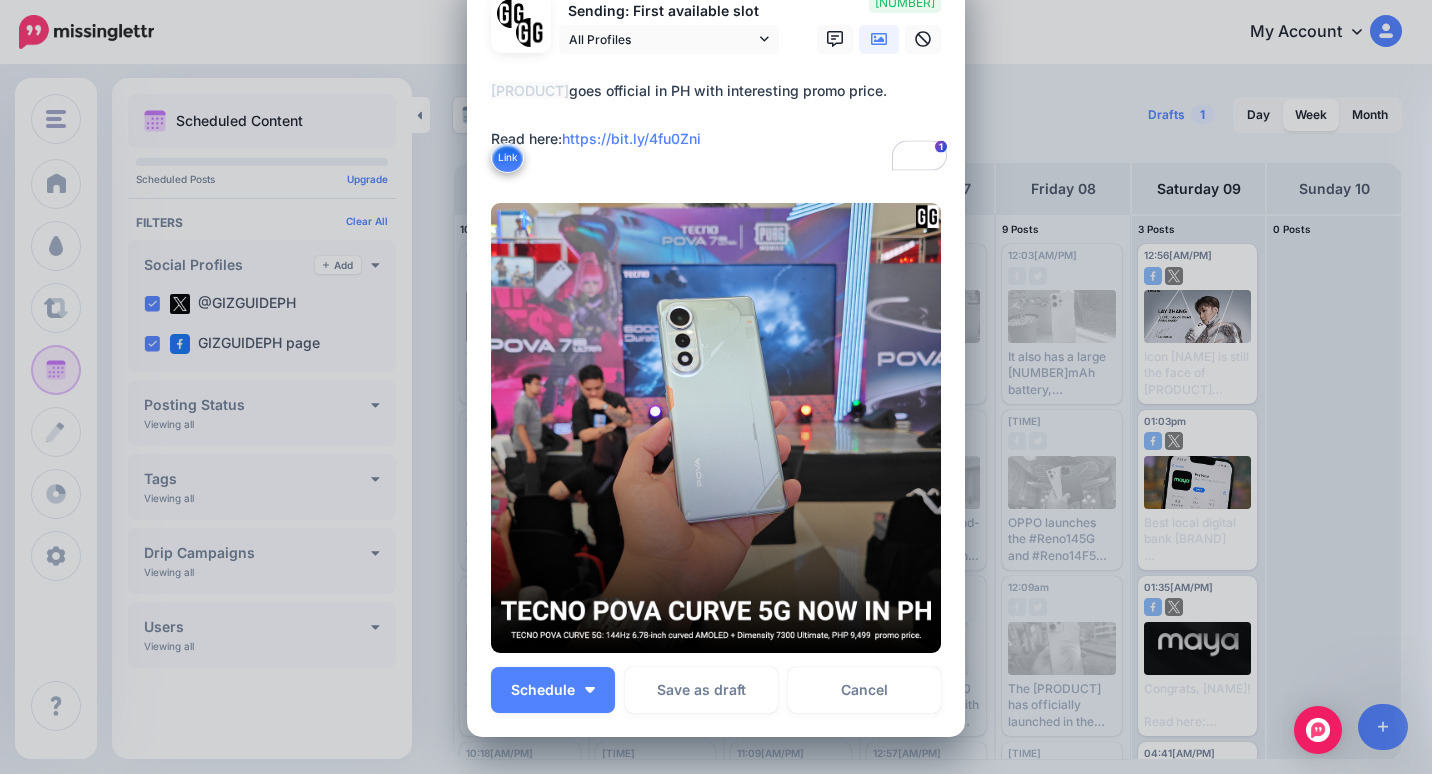 click on "**********" at bounding box center (721, 127) 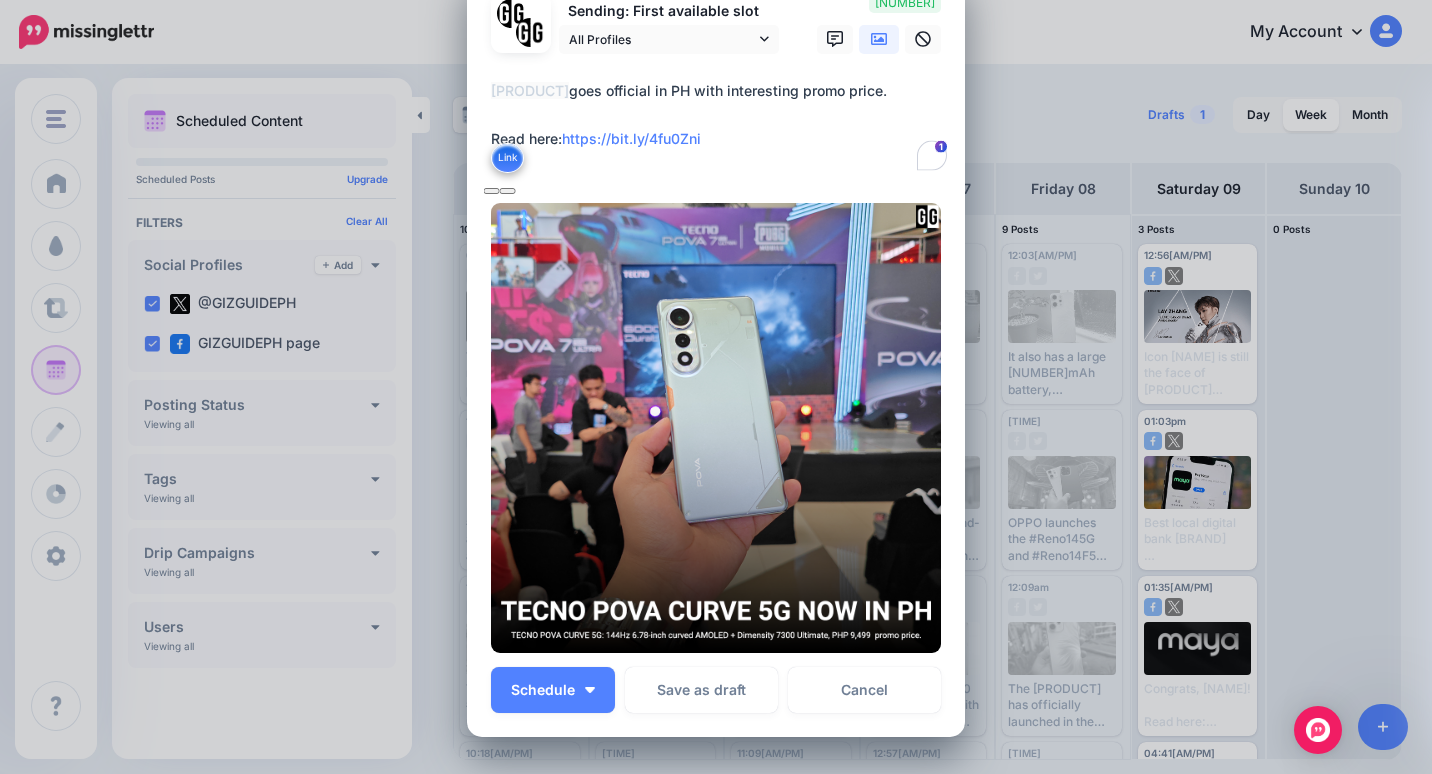 type 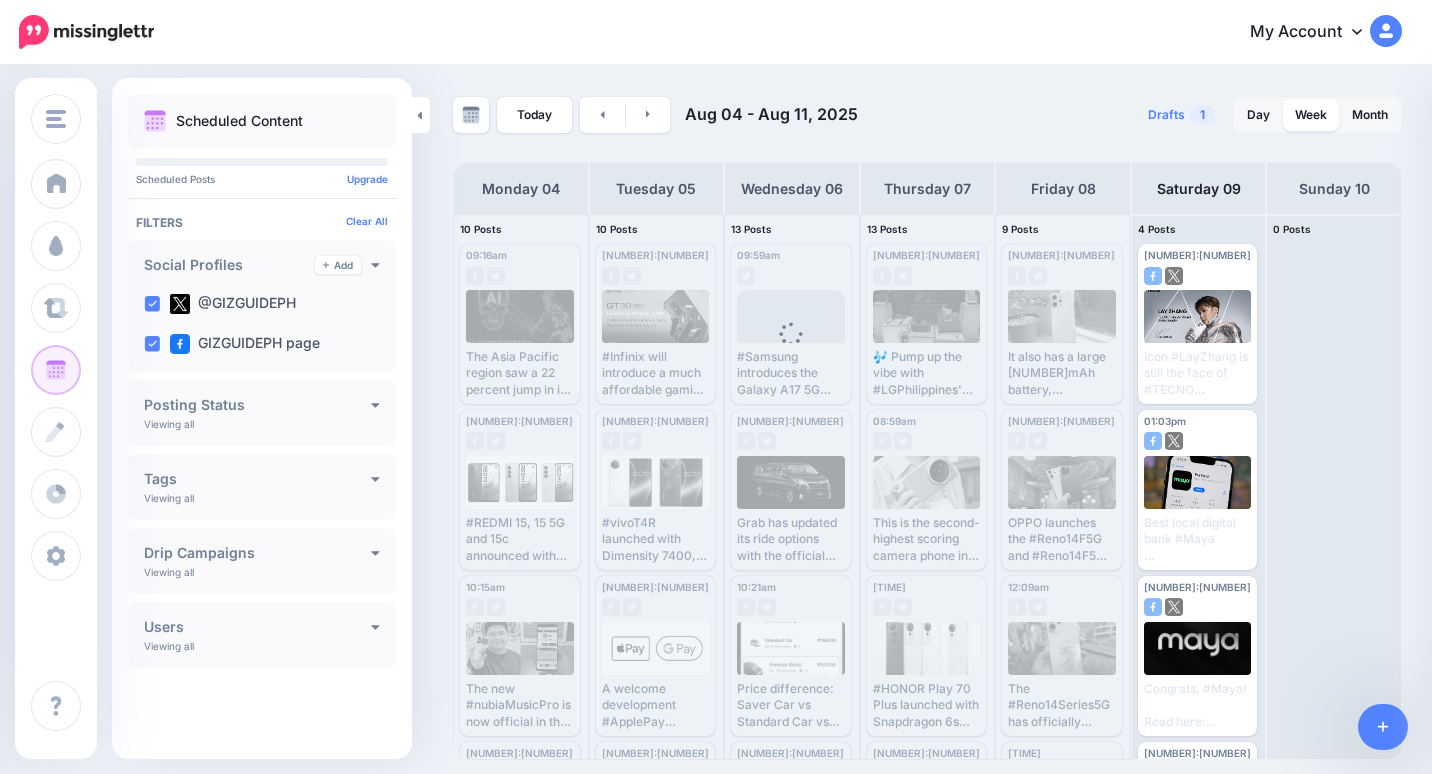 scroll, scrollTop: 0, scrollLeft: 0, axis: both 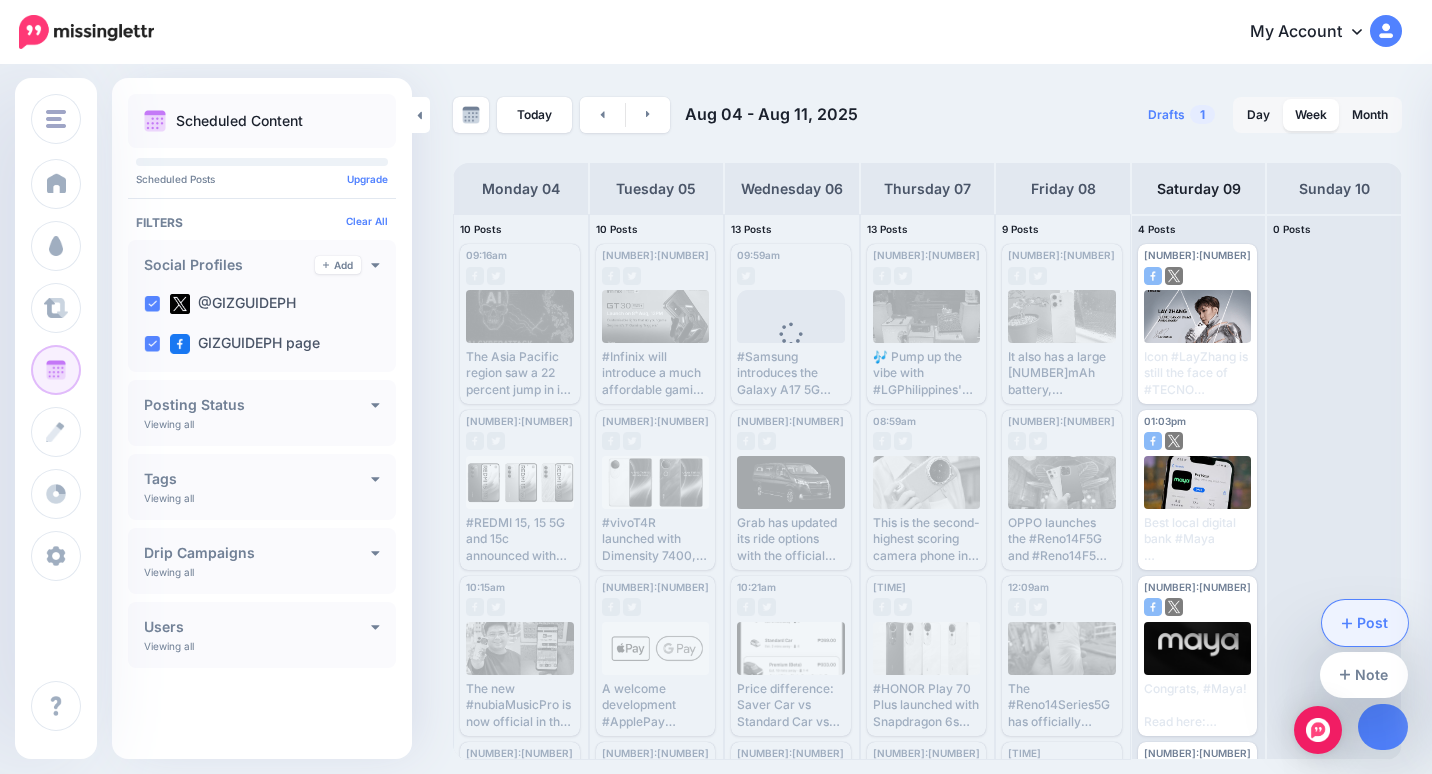 click on "Post" at bounding box center (1365, 623) 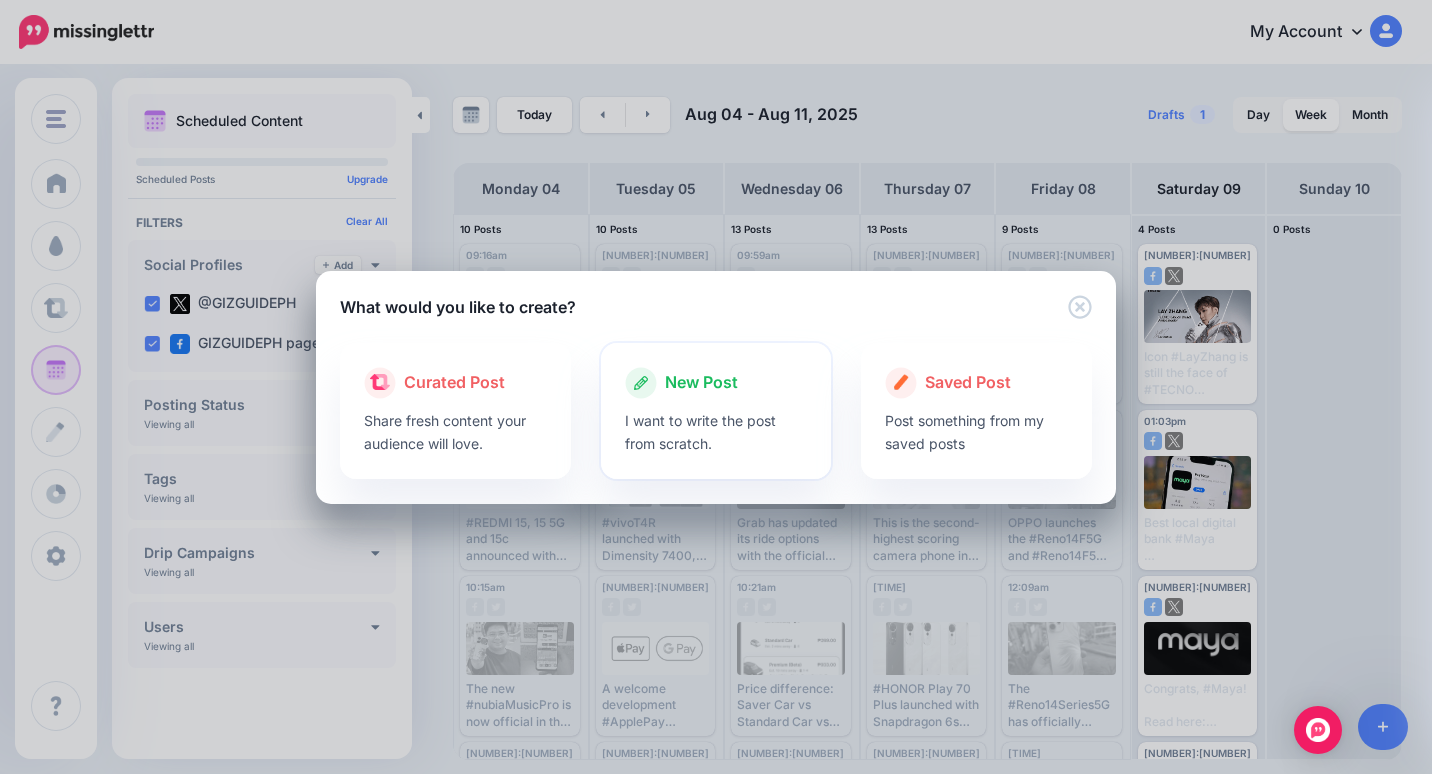 click on "I want to write the post from scratch." at bounding box center [716, 432] 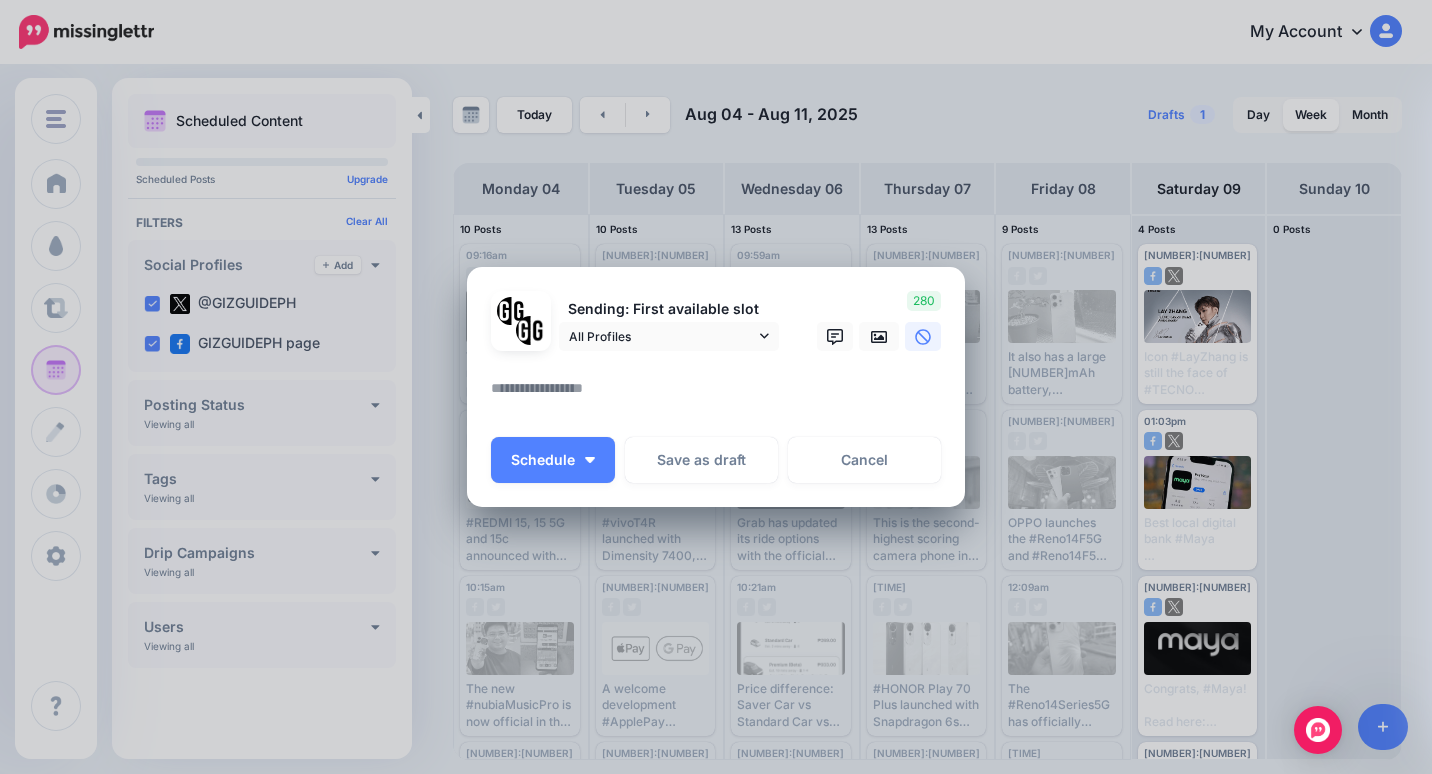click at bounding box center (721, 395) 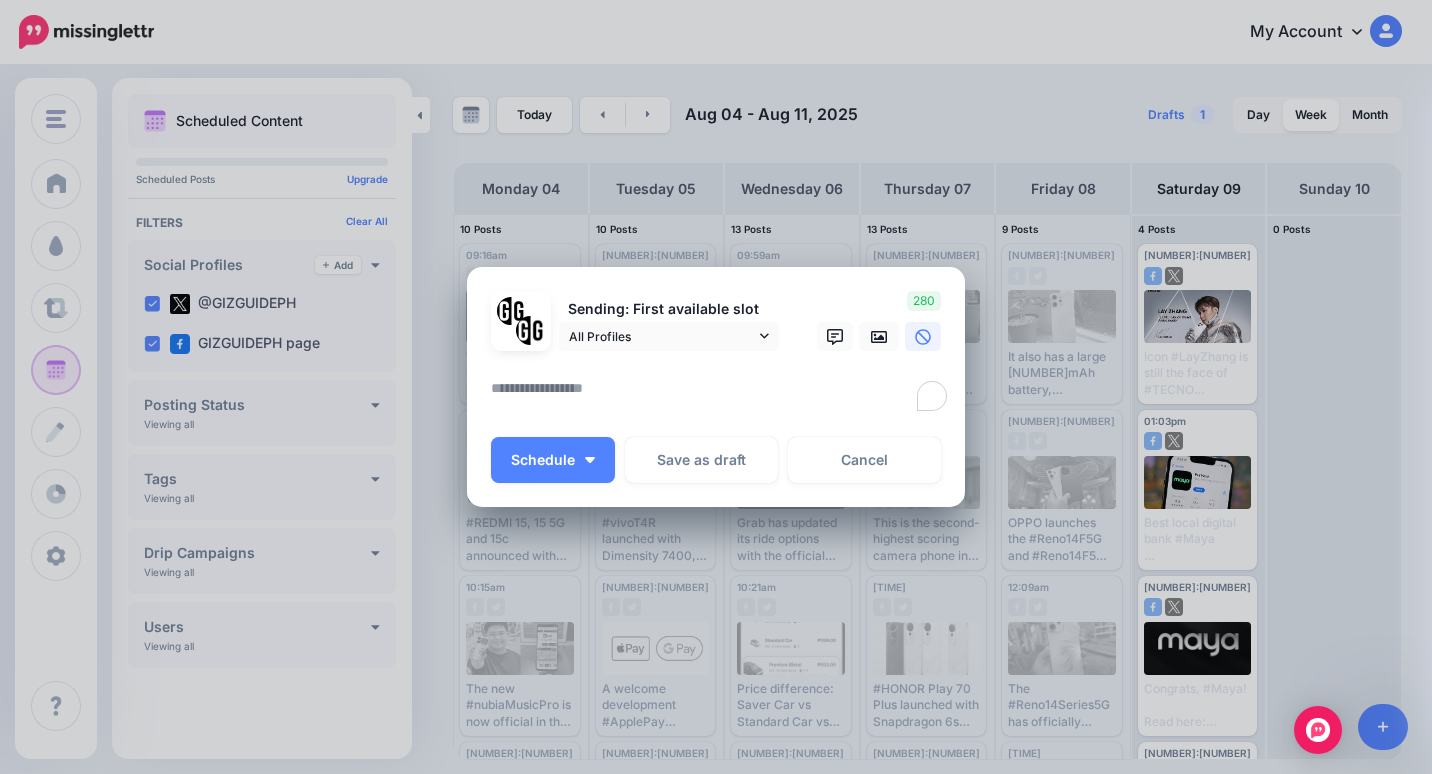 paste on "**********" 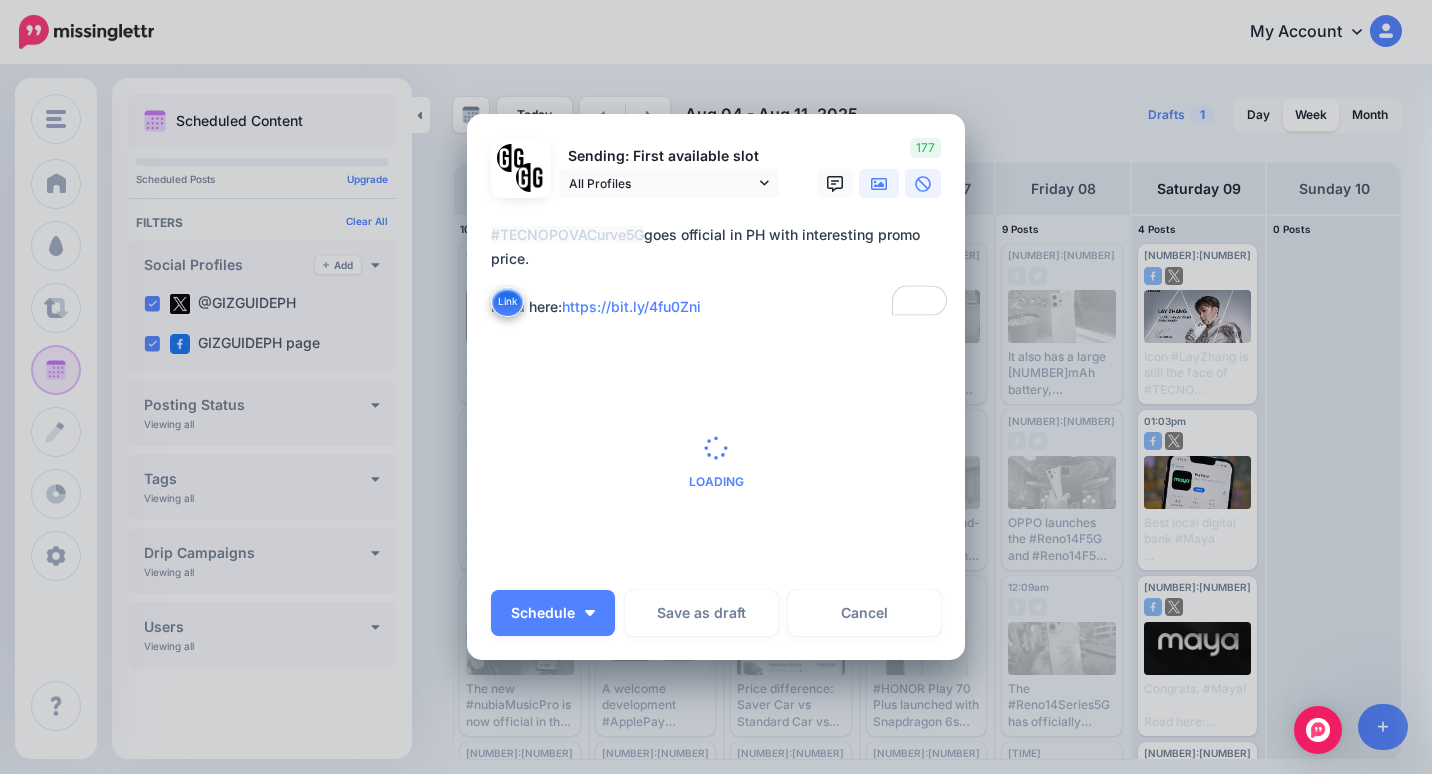 type on "**********" 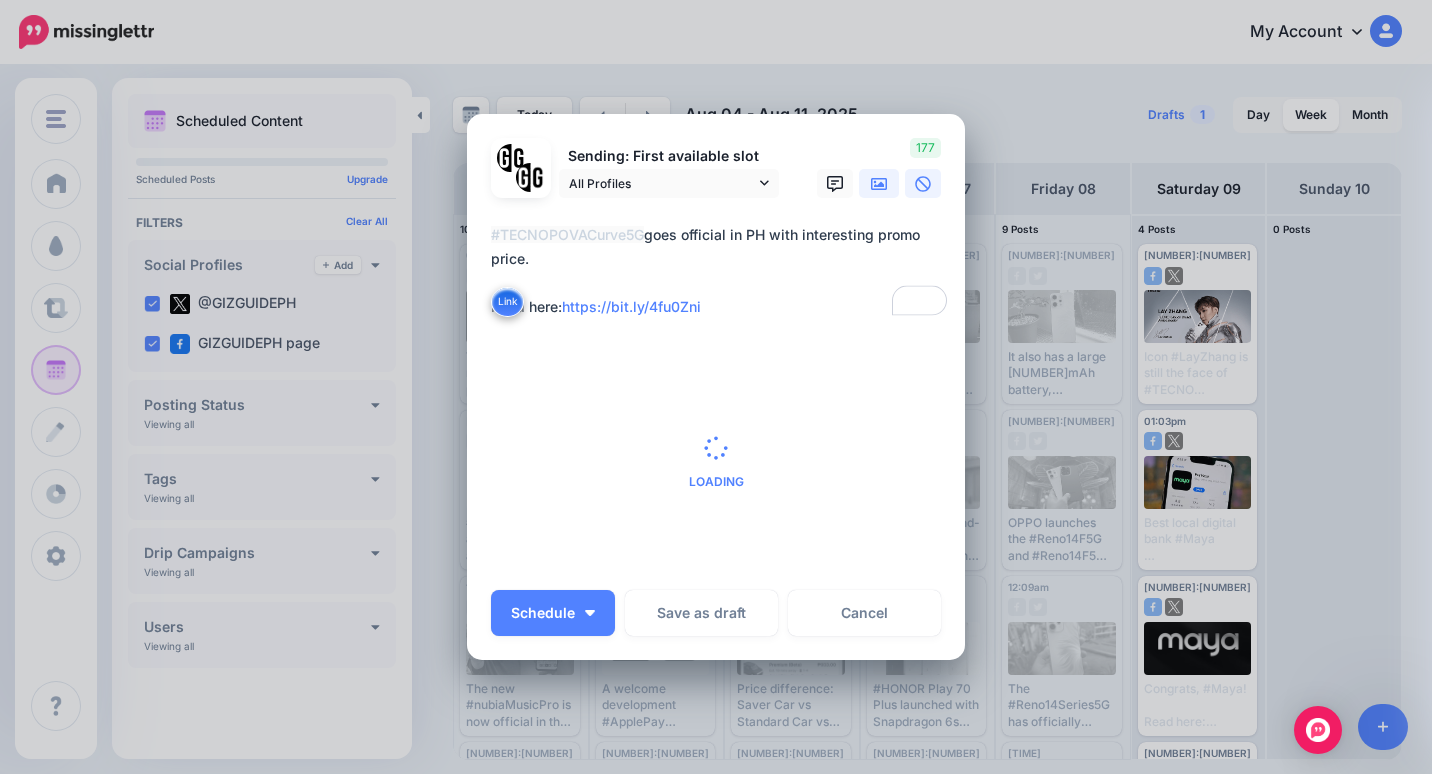 click 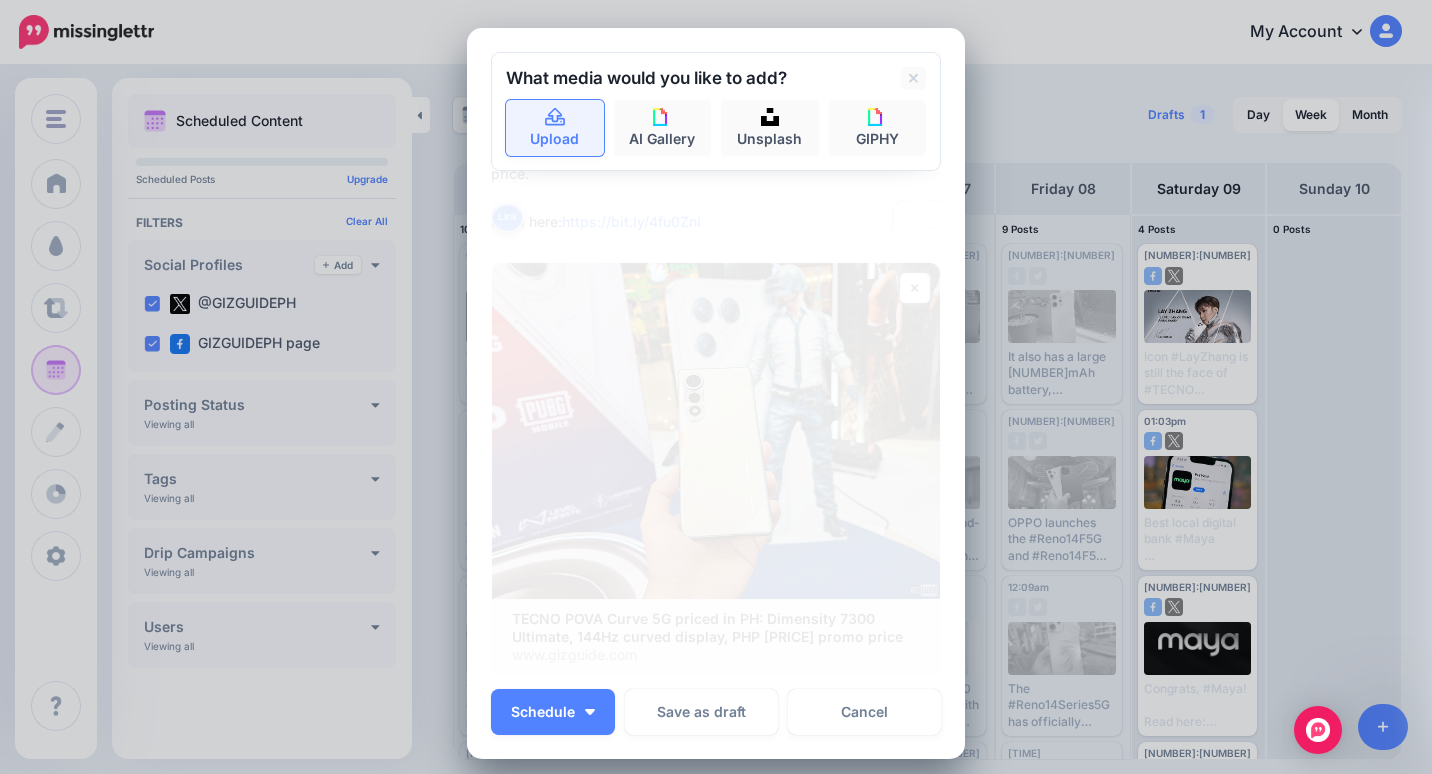 click on "Sending: First available slot
All
Profiles
GIZGUIDEPH page" at bounding box center [716, 363] 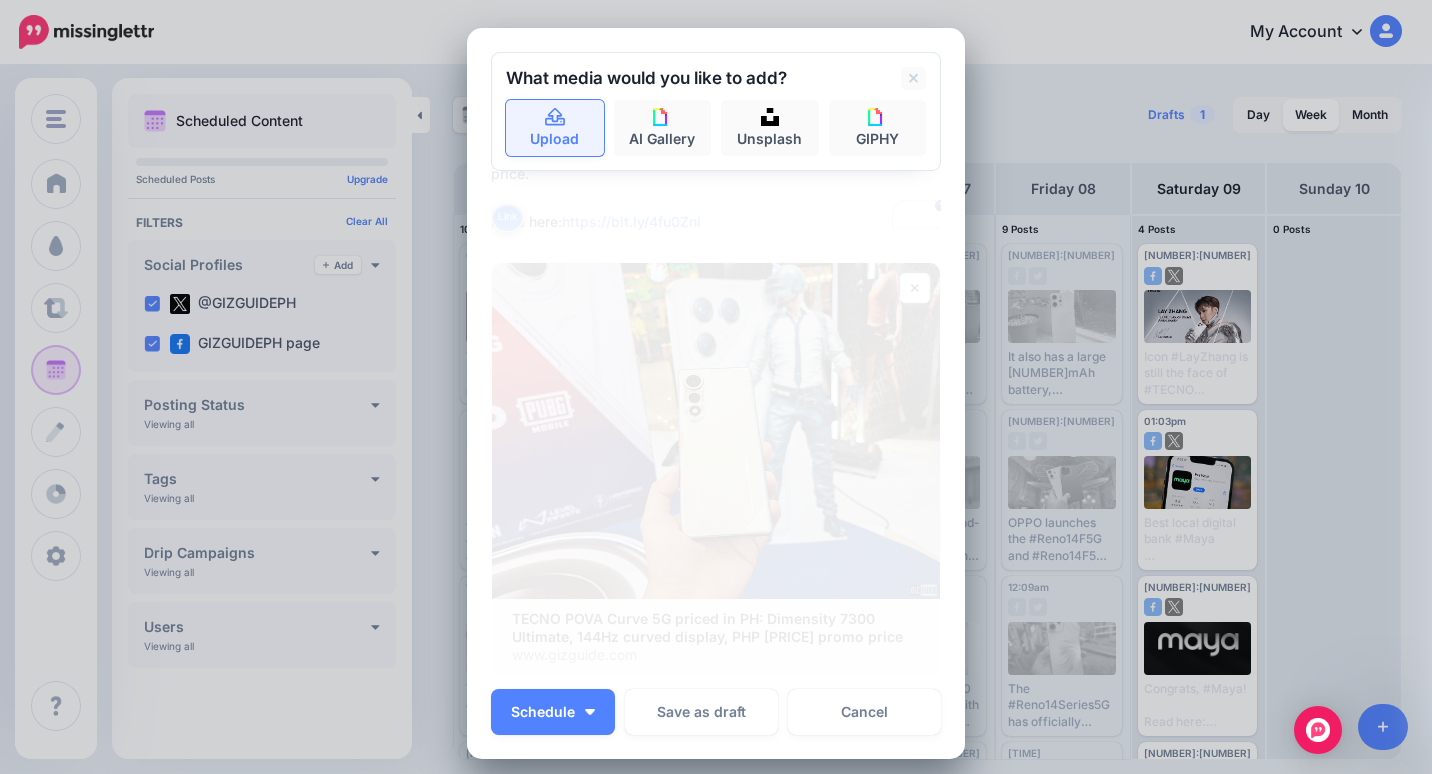 click on "Upload" at bounding box center (555, 128) 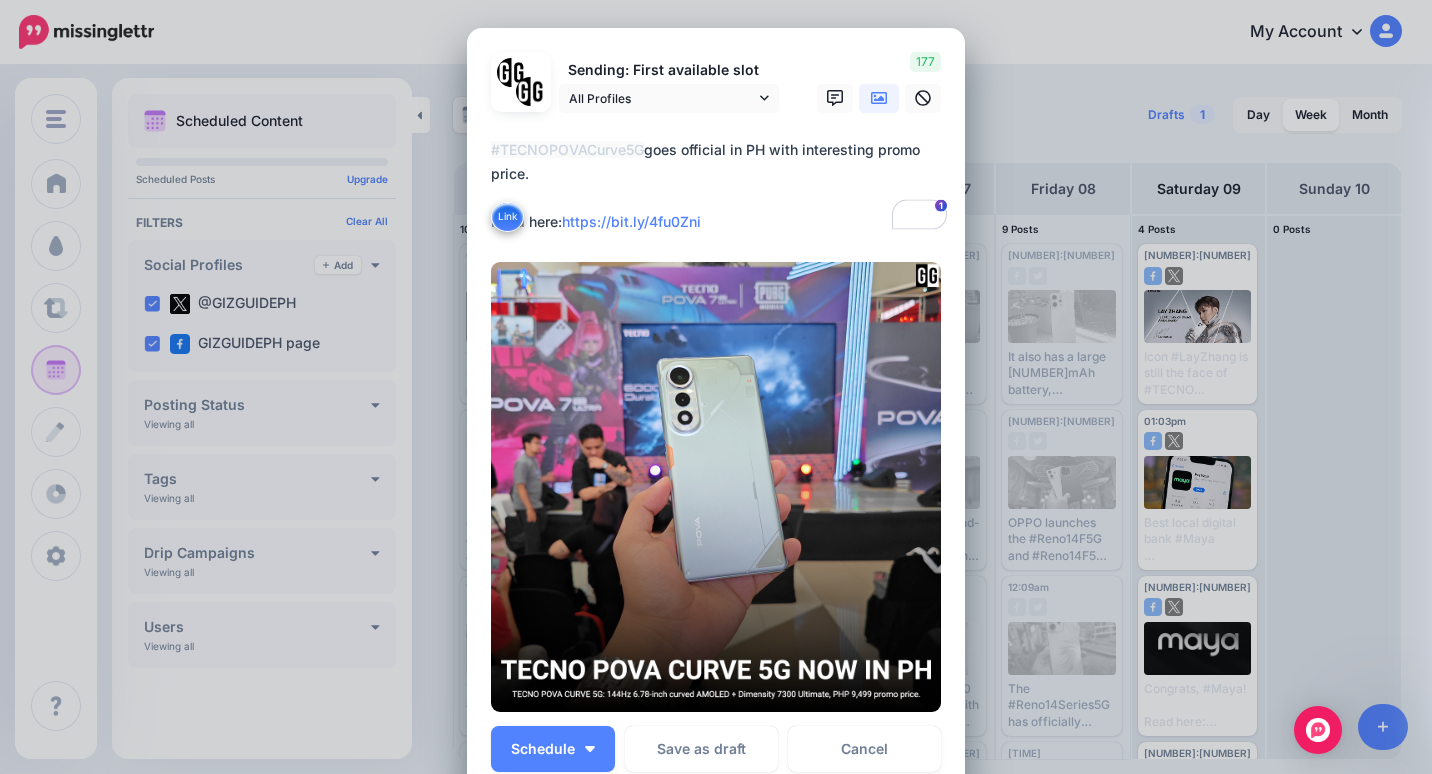 scroll, scrollTop: 134, scrollLeft: 0, axis: vertical 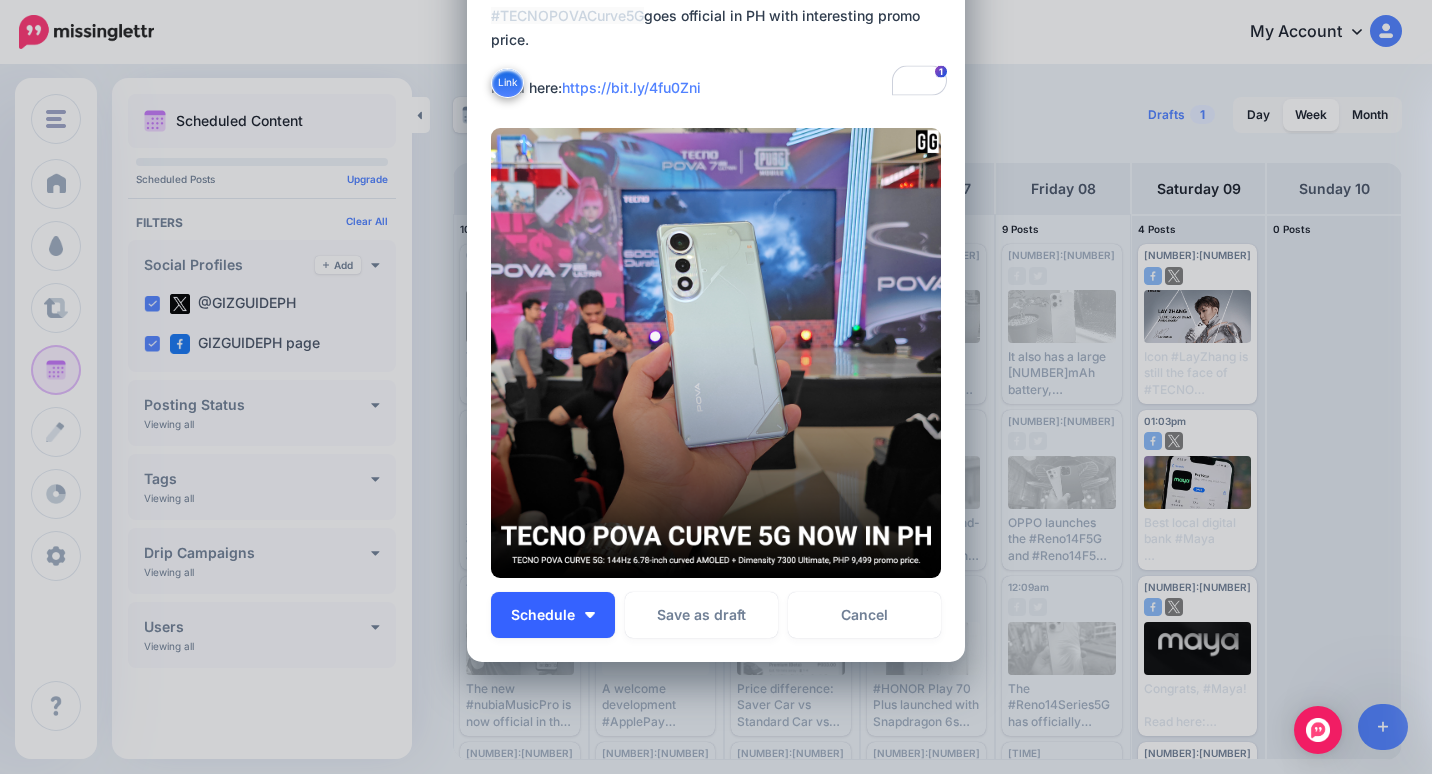 click on "Schedule" at bounding box center (543, 615) 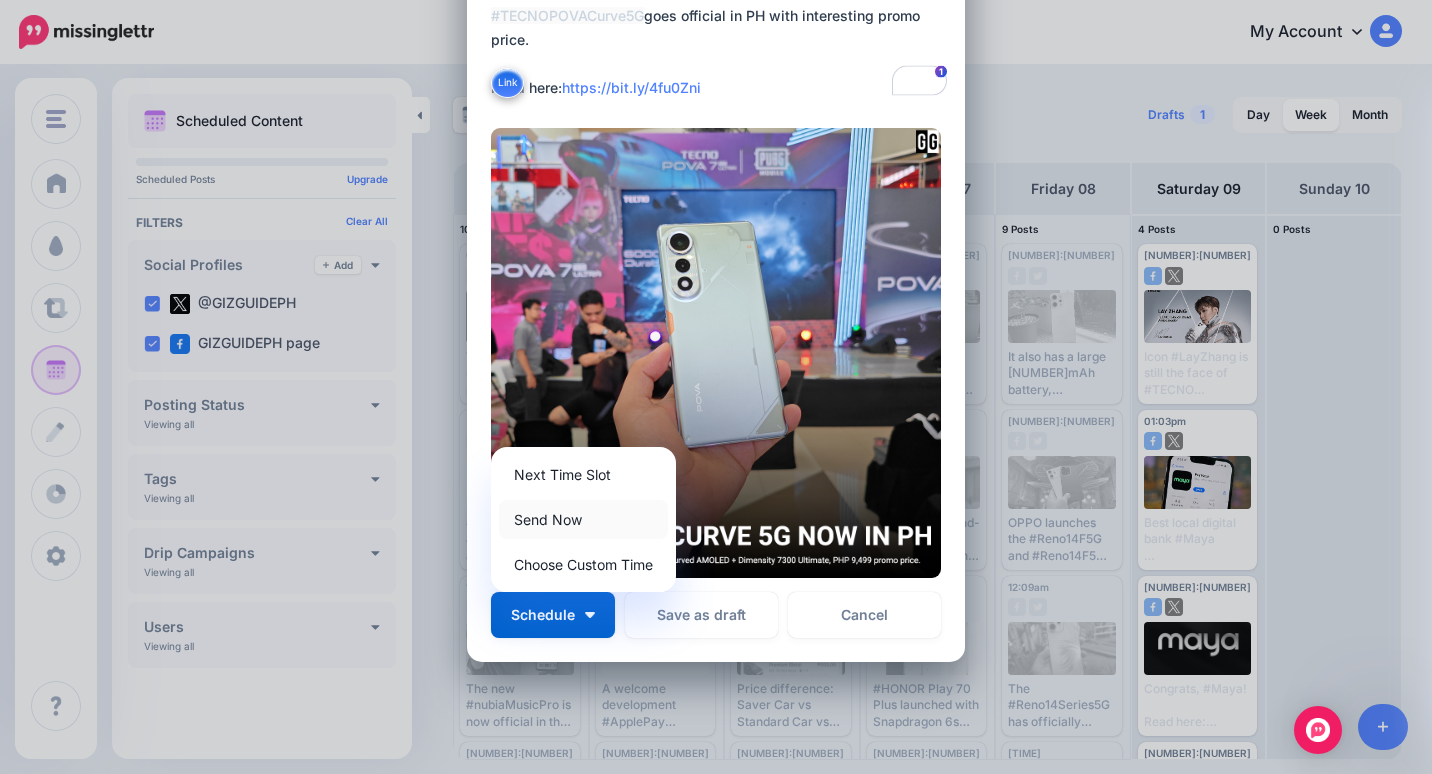 click on "Send Now" at bounding box center (583, 519) 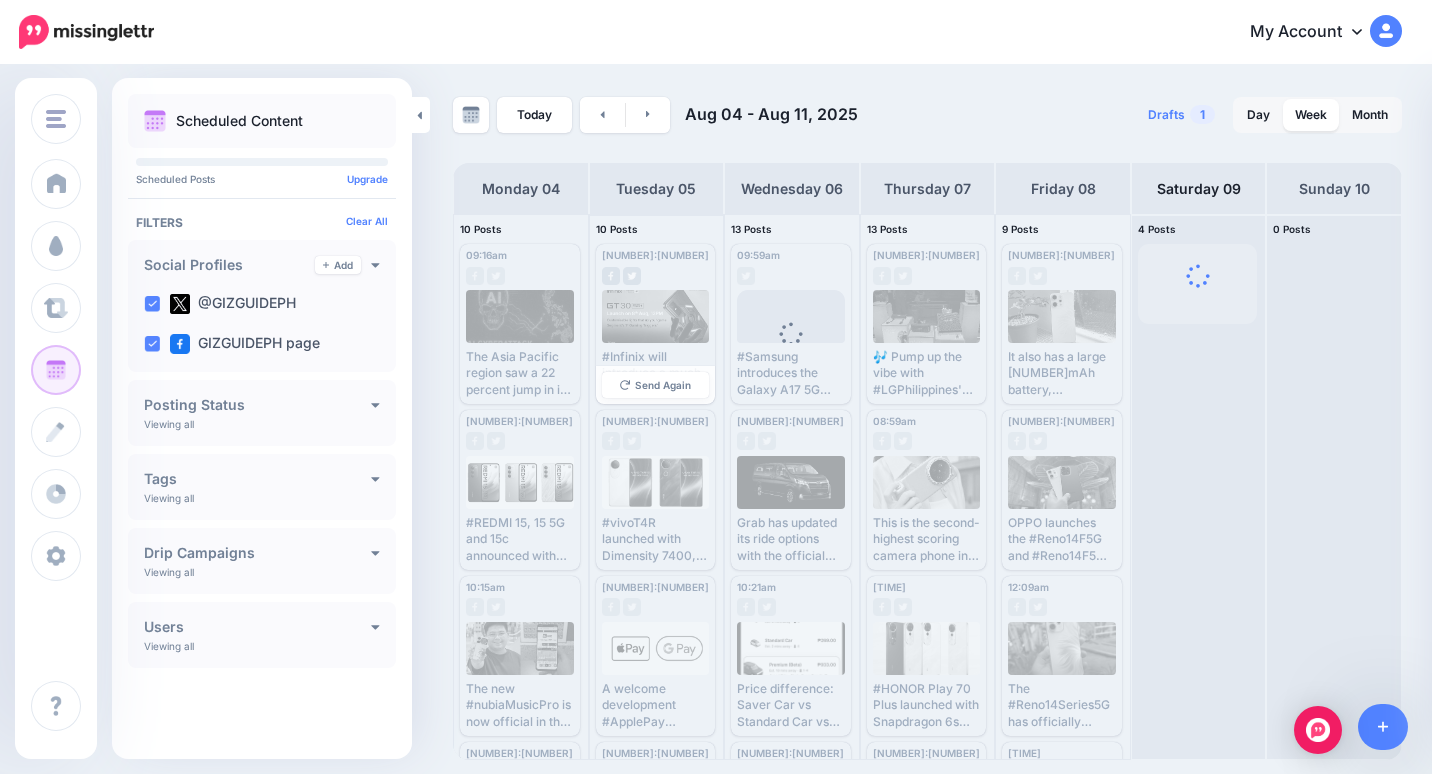 scroll, scrollTop: 0, scrollLeft: 0, axis: both 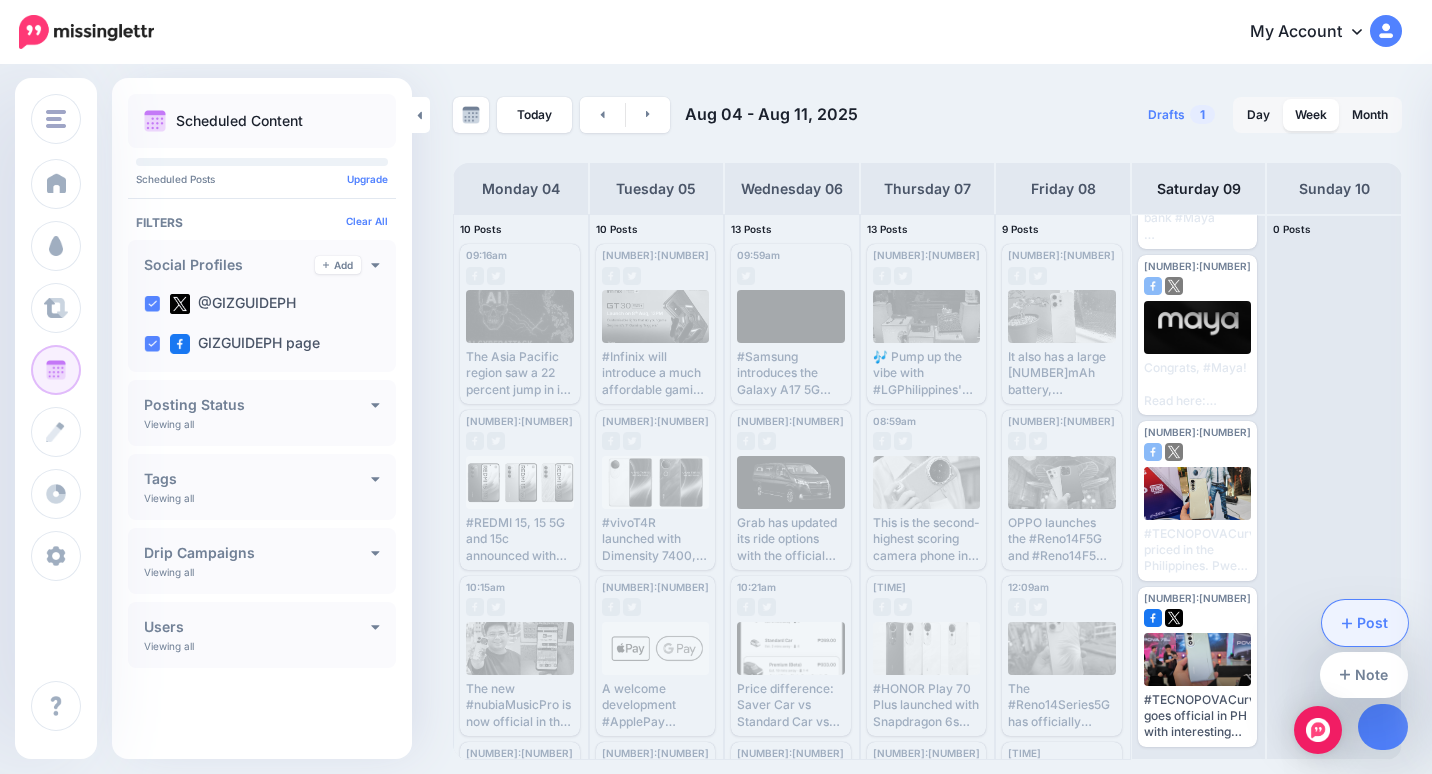 click on "Post" at bounding box center (1365, 623) 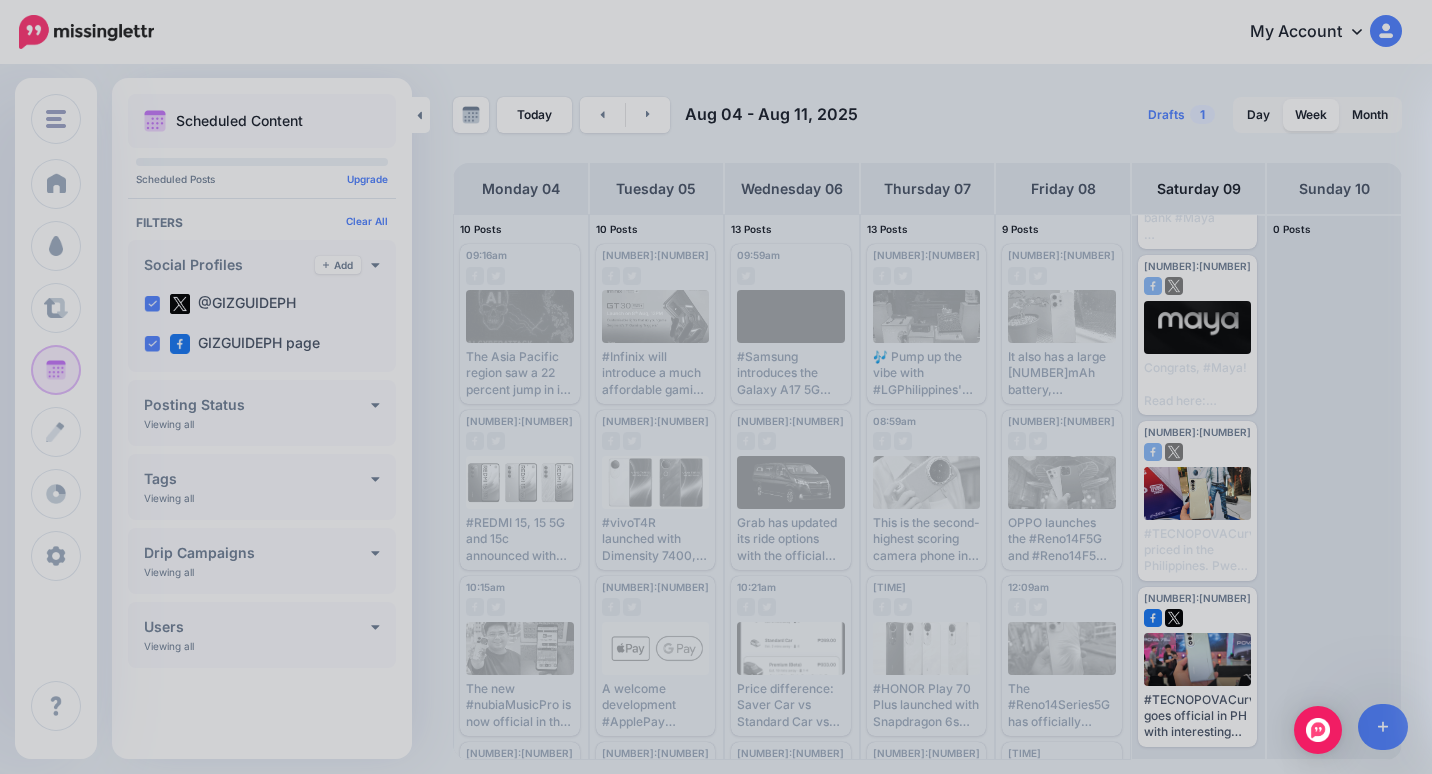 scroll, scrollTop: 0, scrollLeft: 0, axis: both 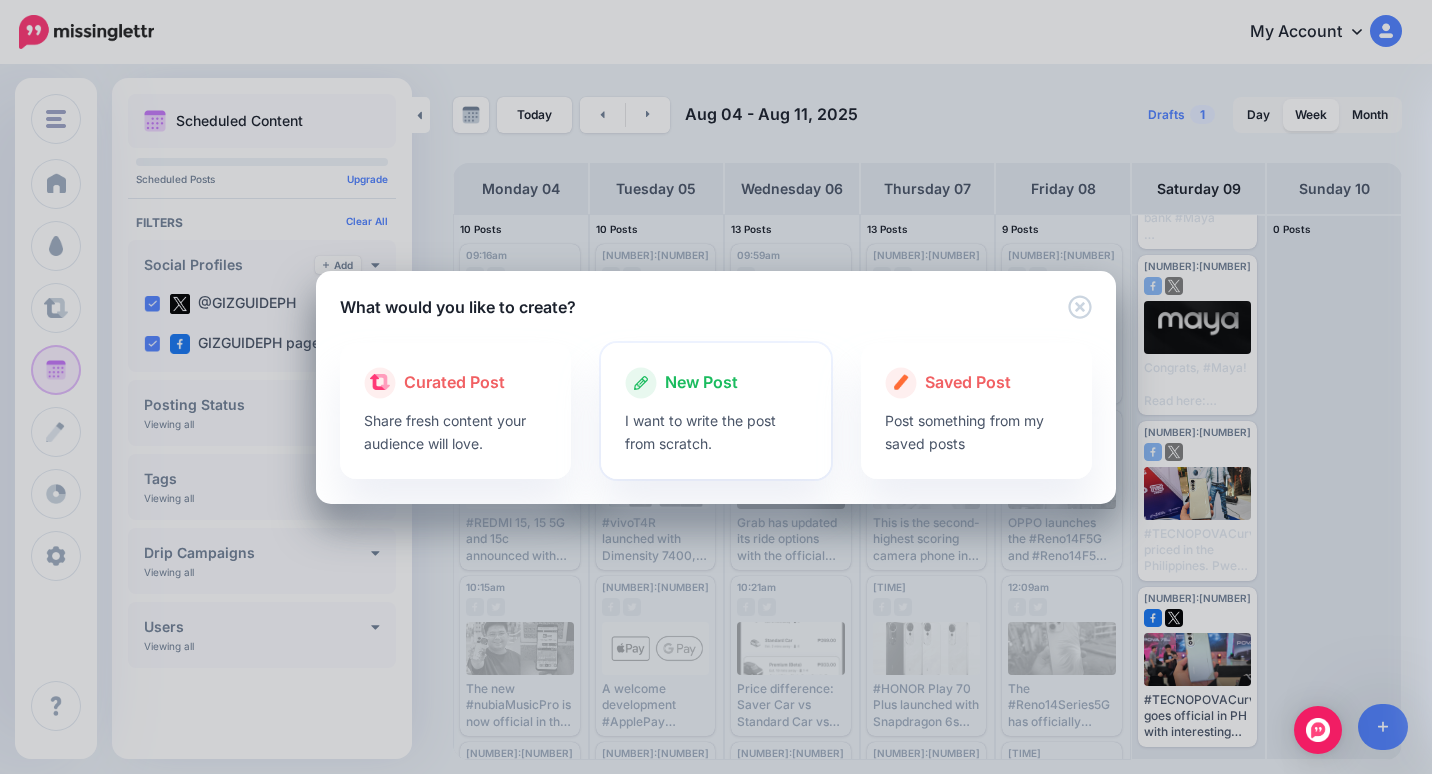 click on "I want to write the post from scratch." at bounding box center [716, 432] 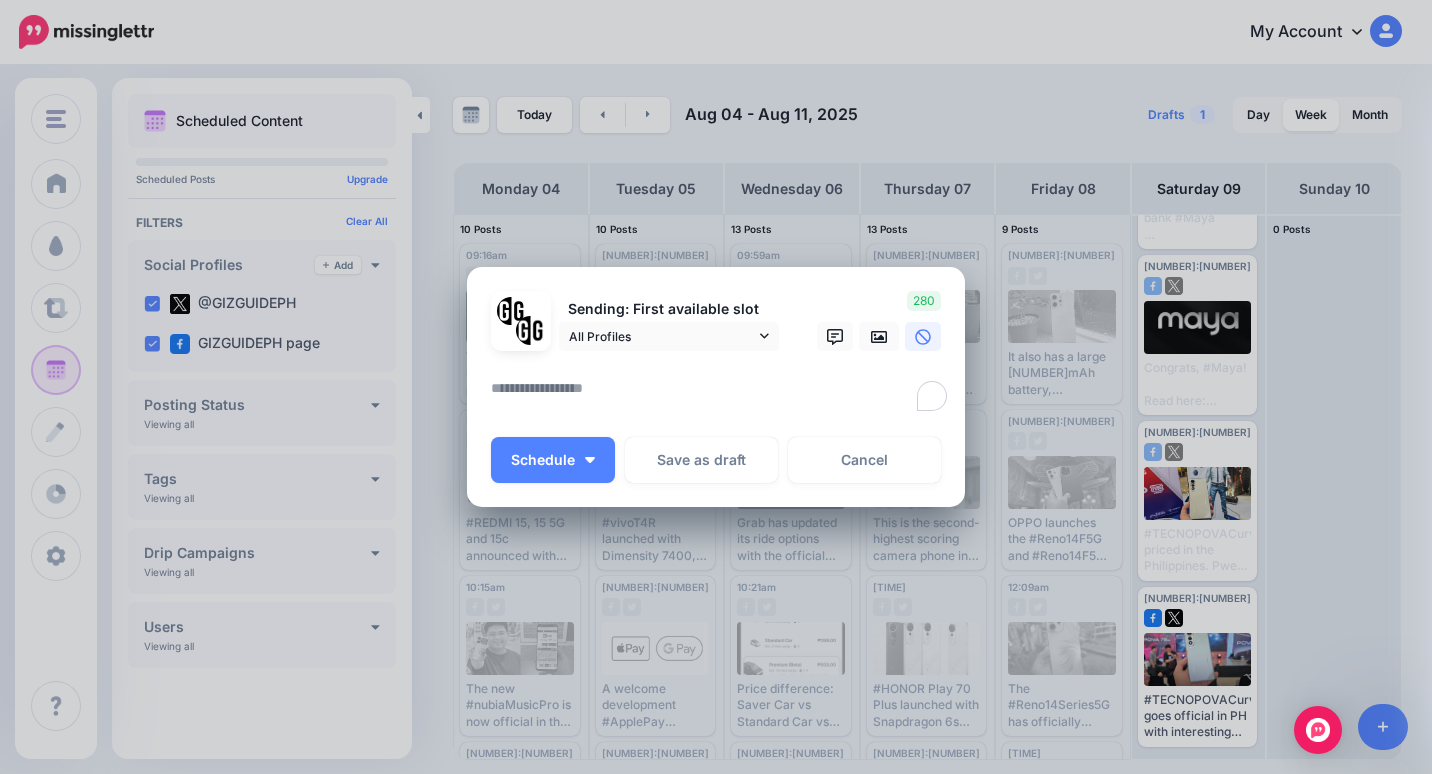 click at bounding box center (721, 395) 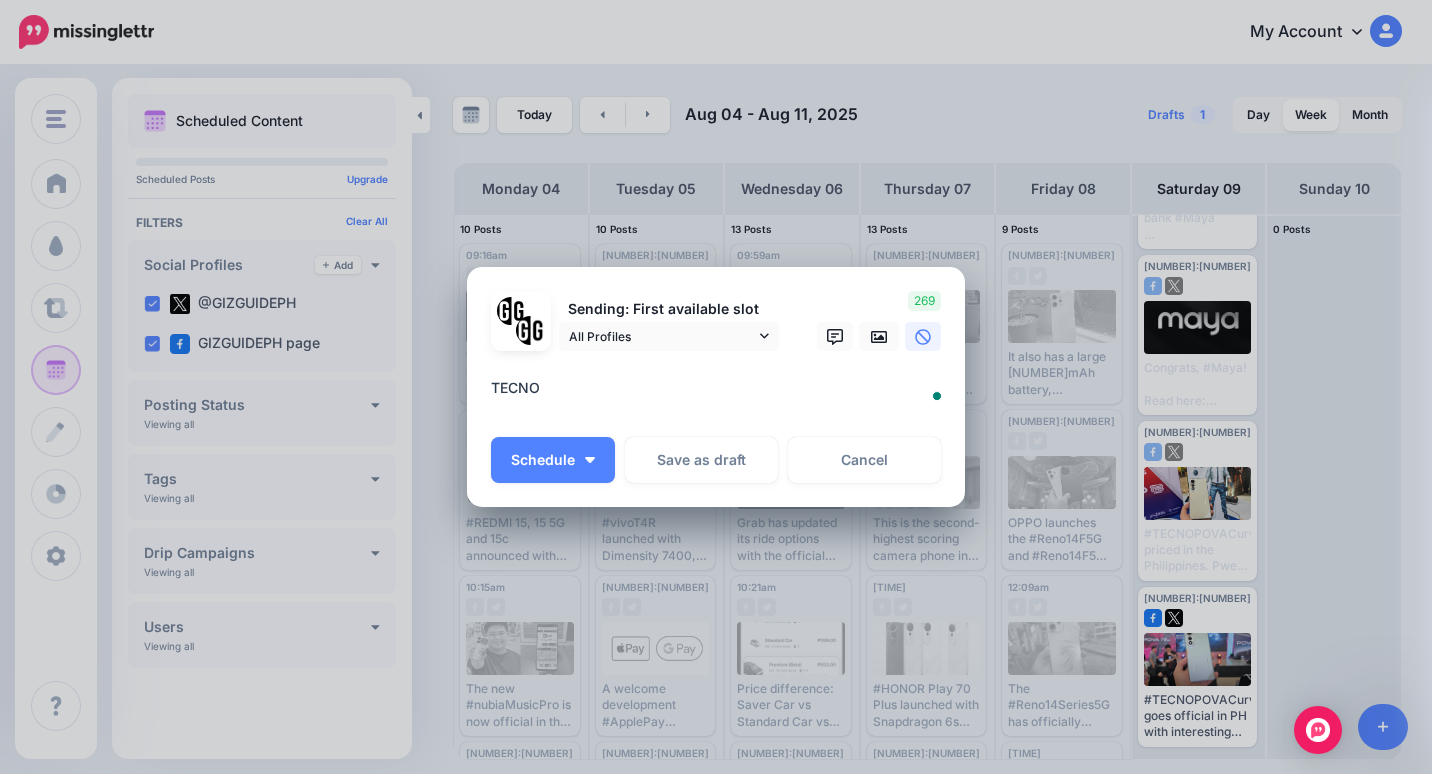 type on "*" 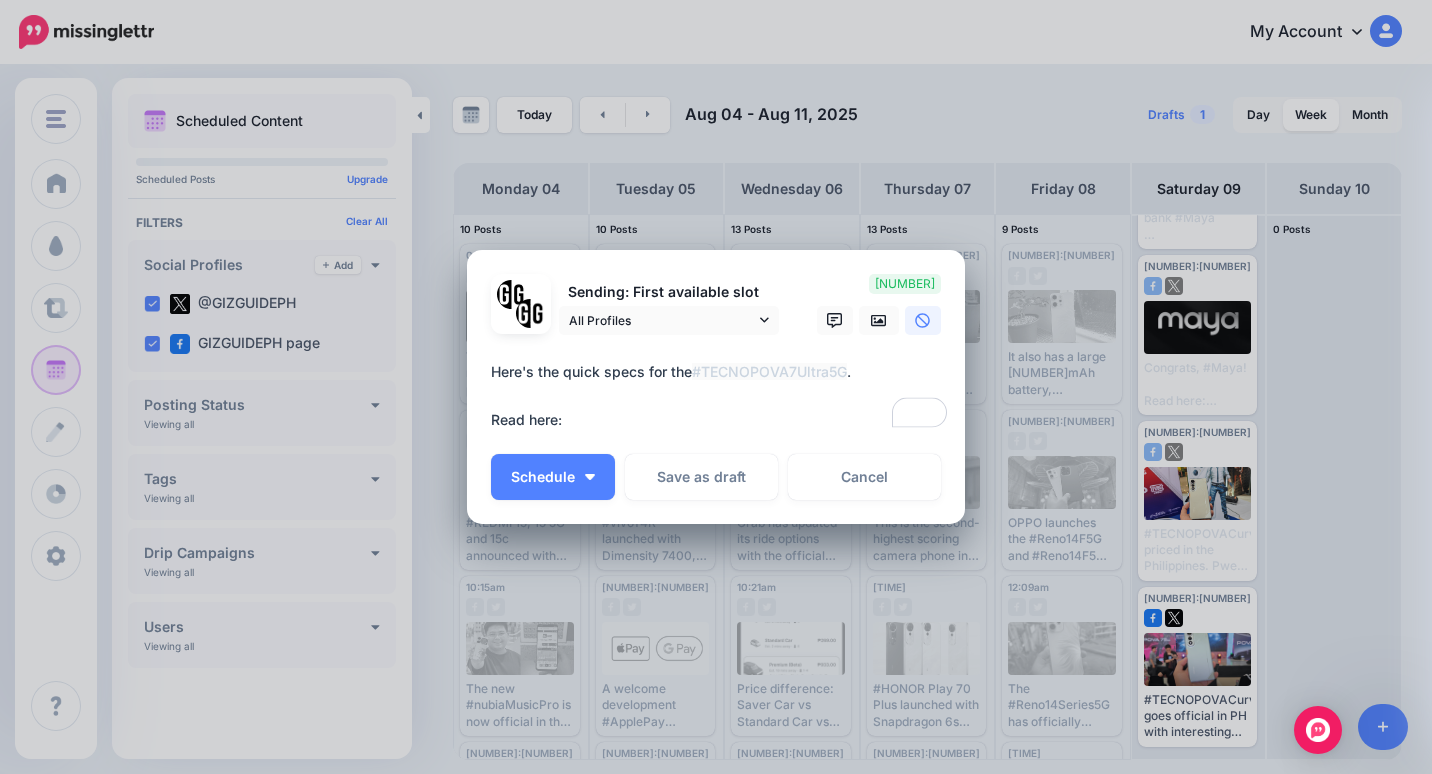 paste on "**********" 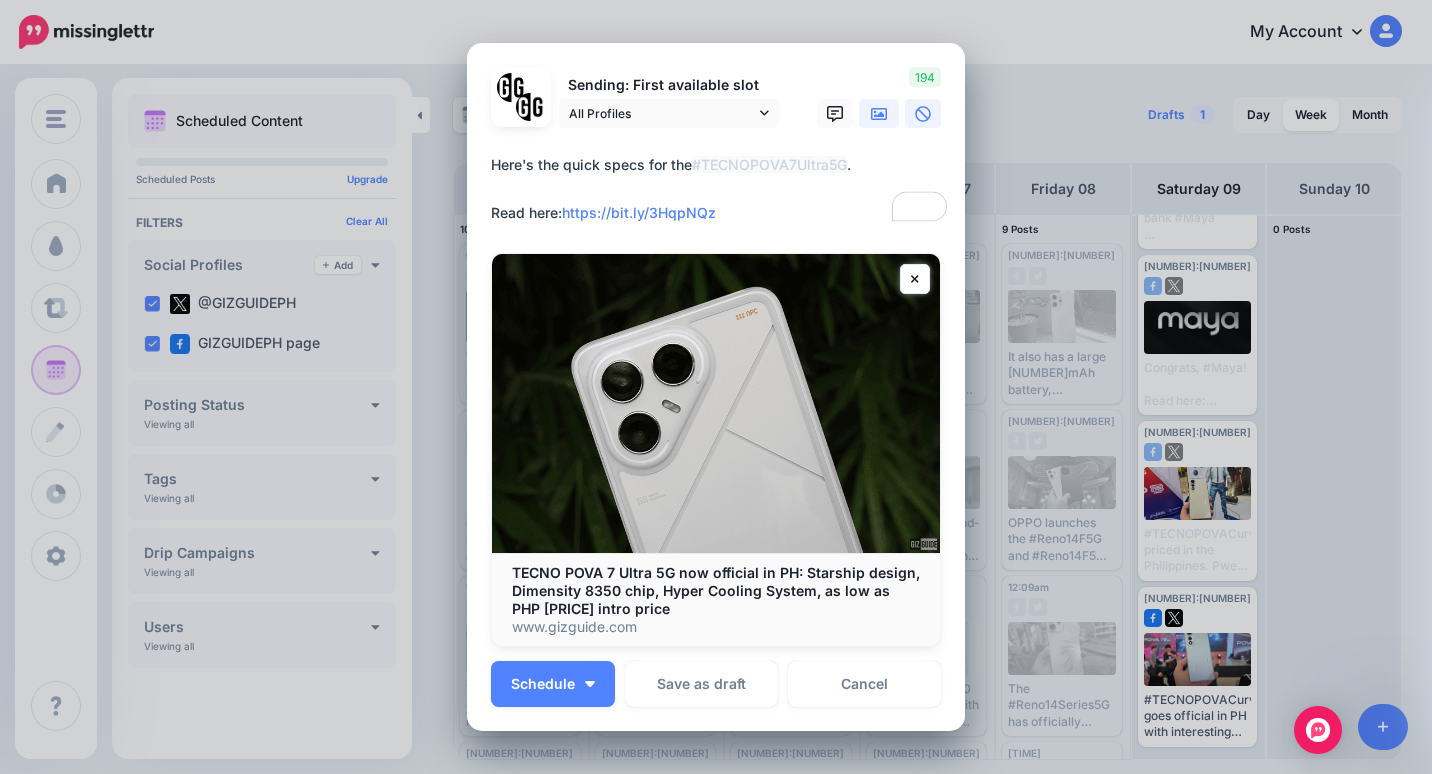 type on "**********" 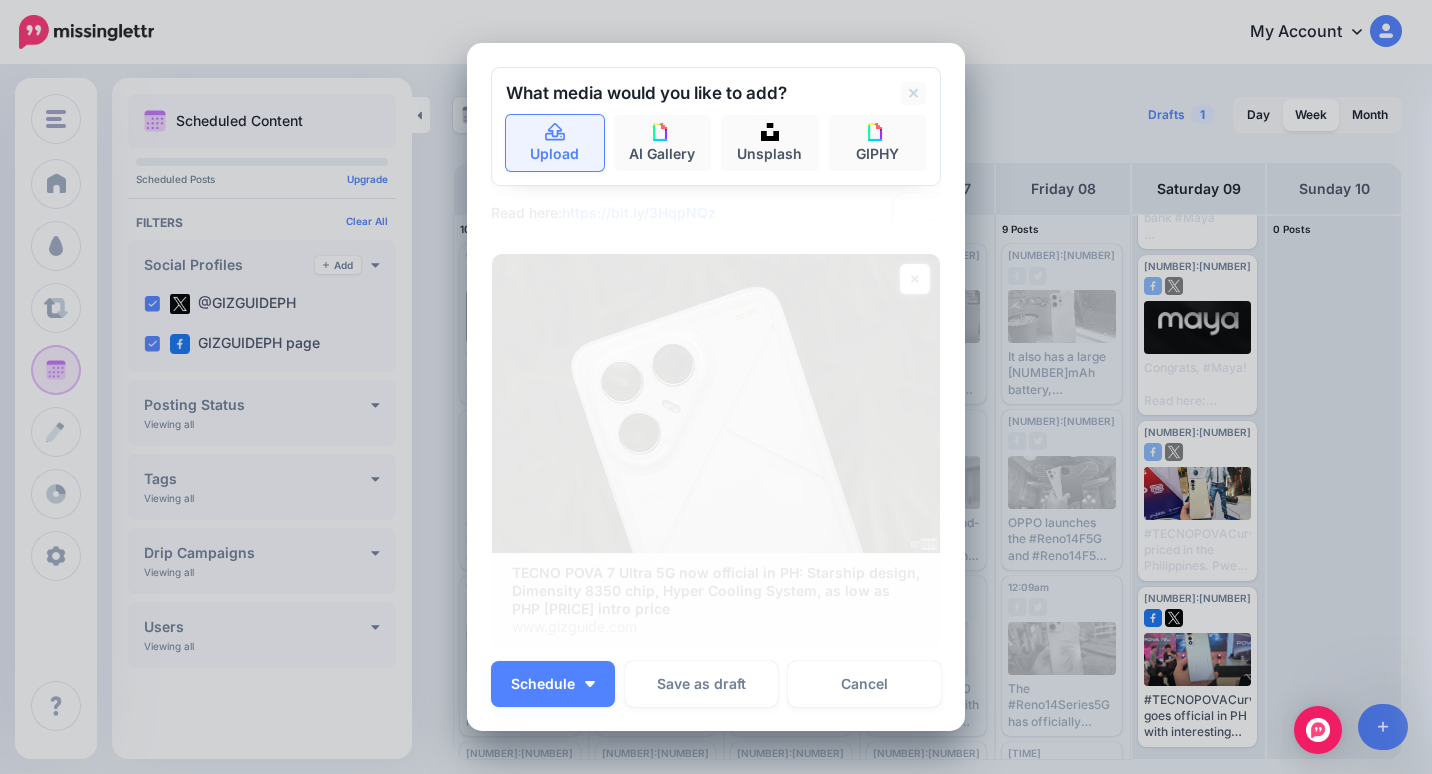 click on "Upload" at bounding box center (555, 143) 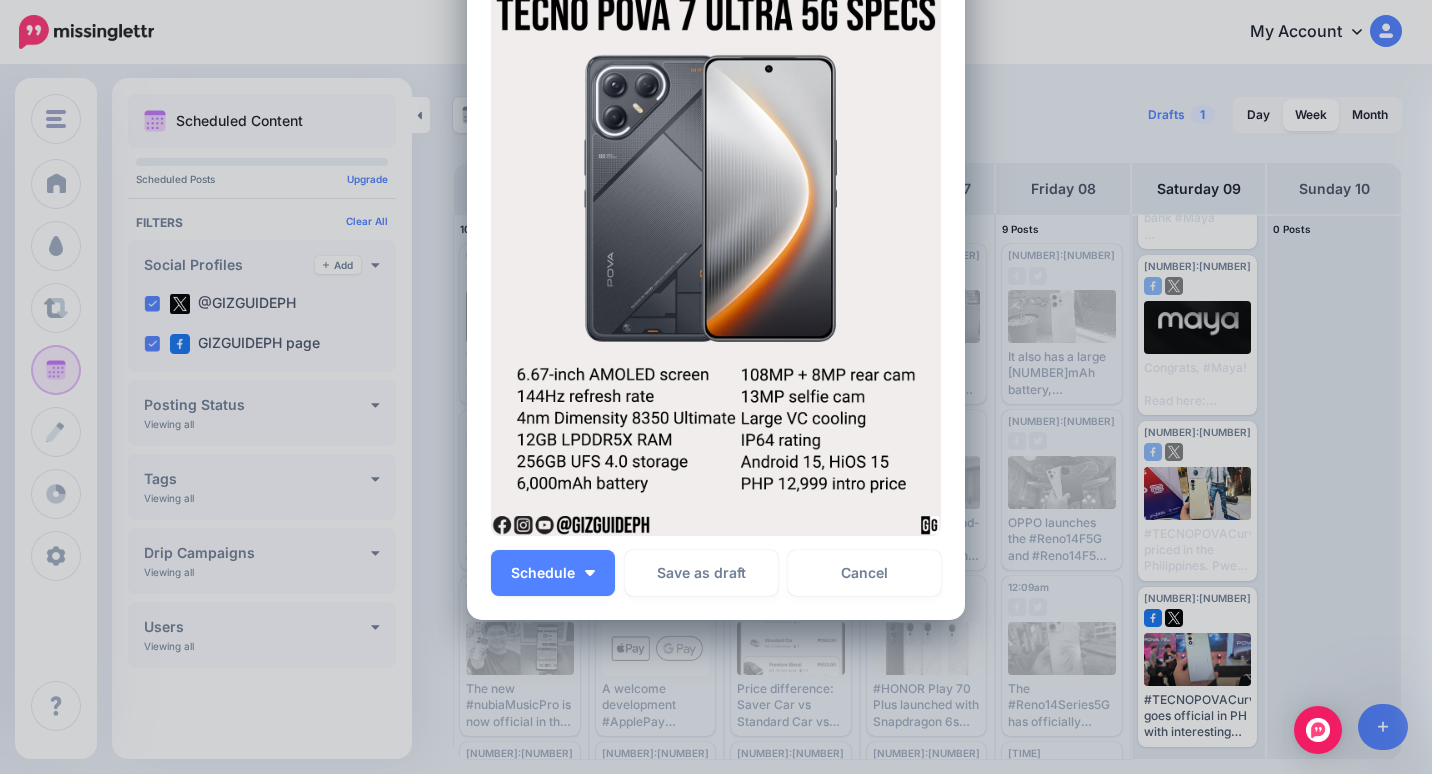 scroll, scrollTop: 265, scrollLeft: 0, axis: vertical 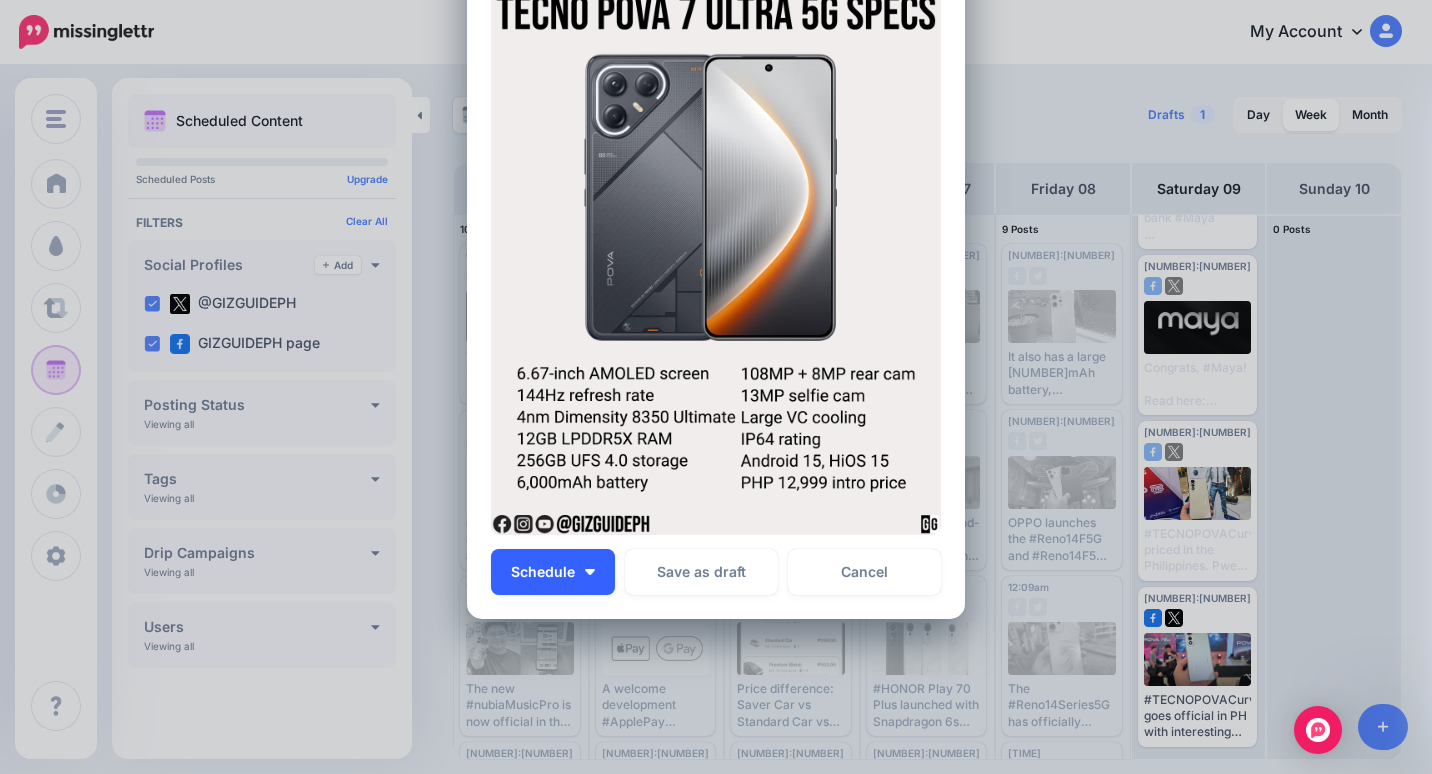 click on "Schedule" at bounding box center [543, 572] 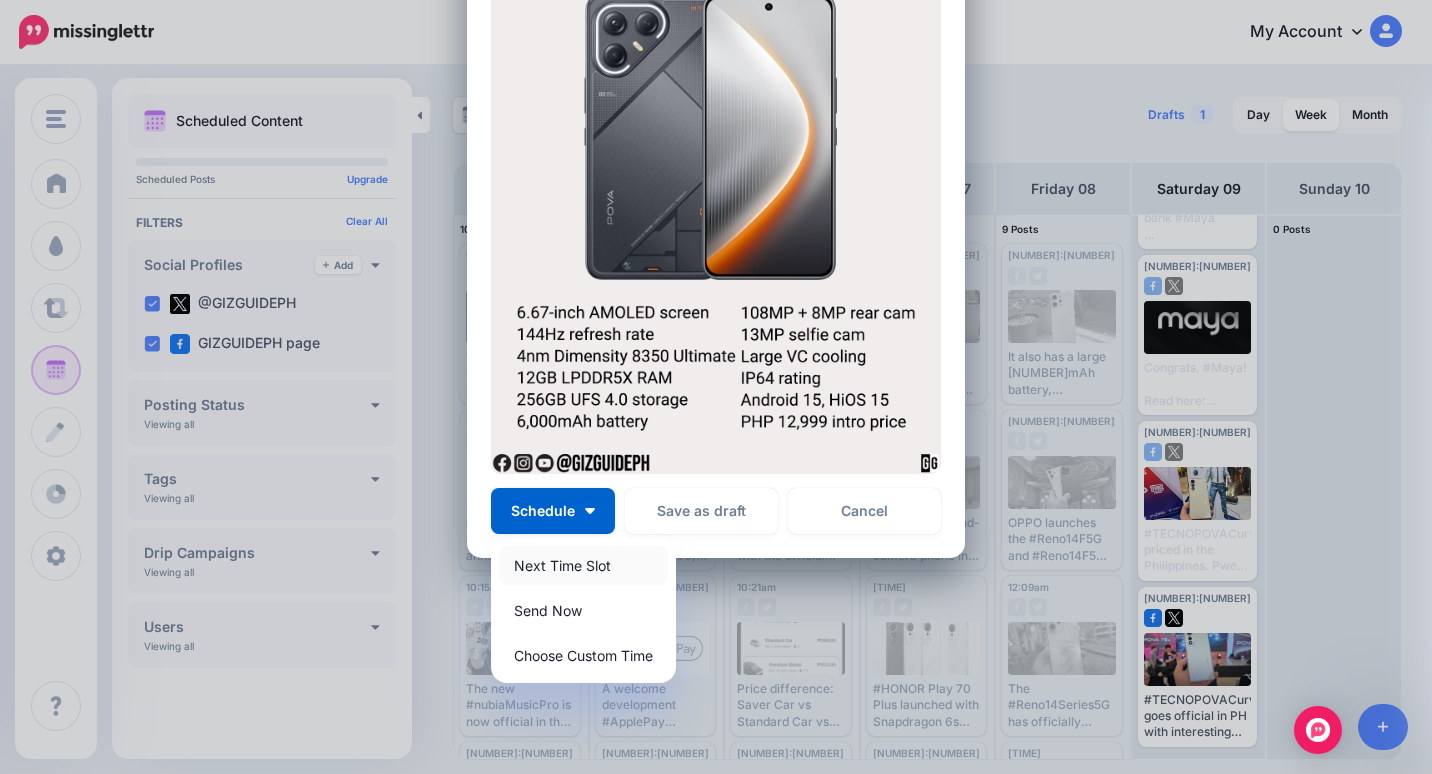 scroll, scrollTop: 324, scrollLeft: 0, axis: vertical 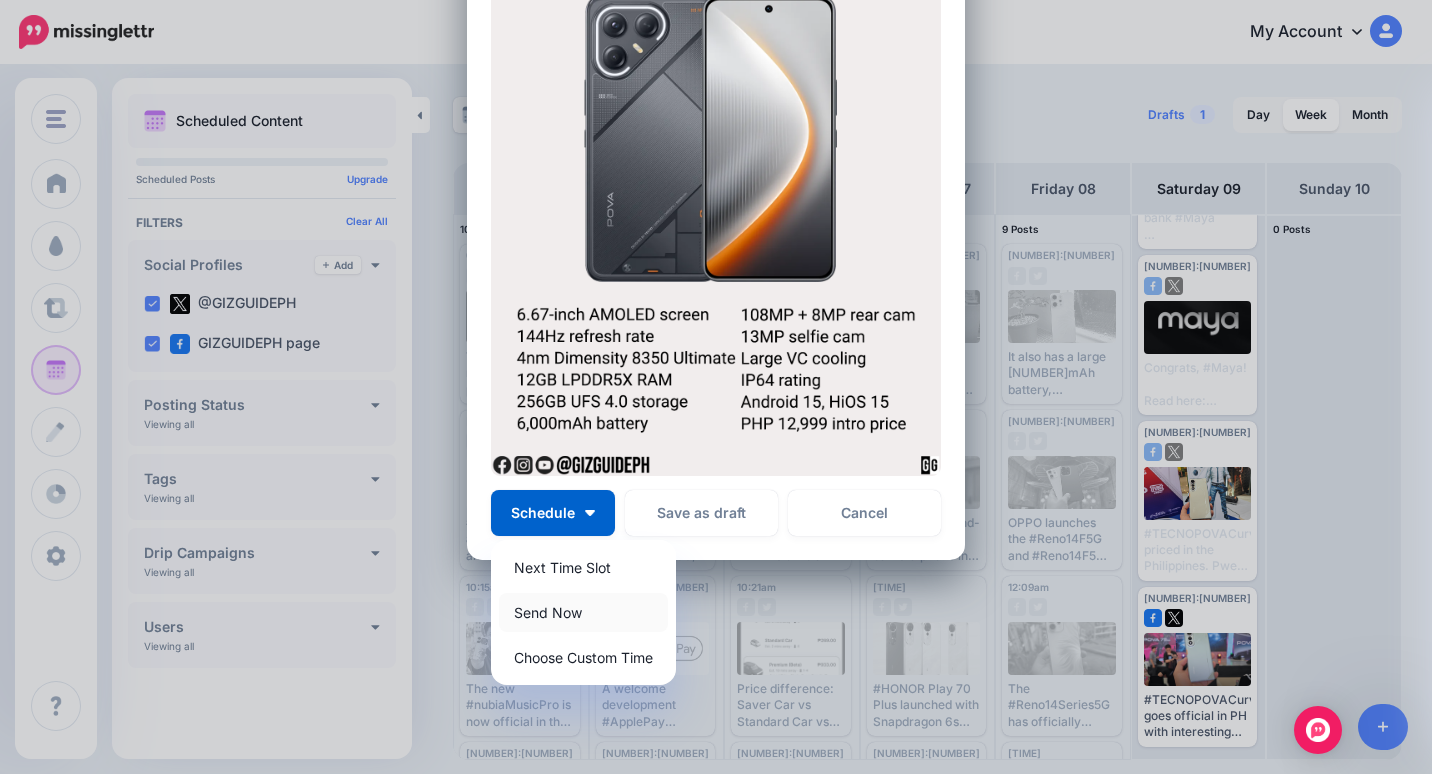 click on "Send Now" at bounding box center [583, 612] 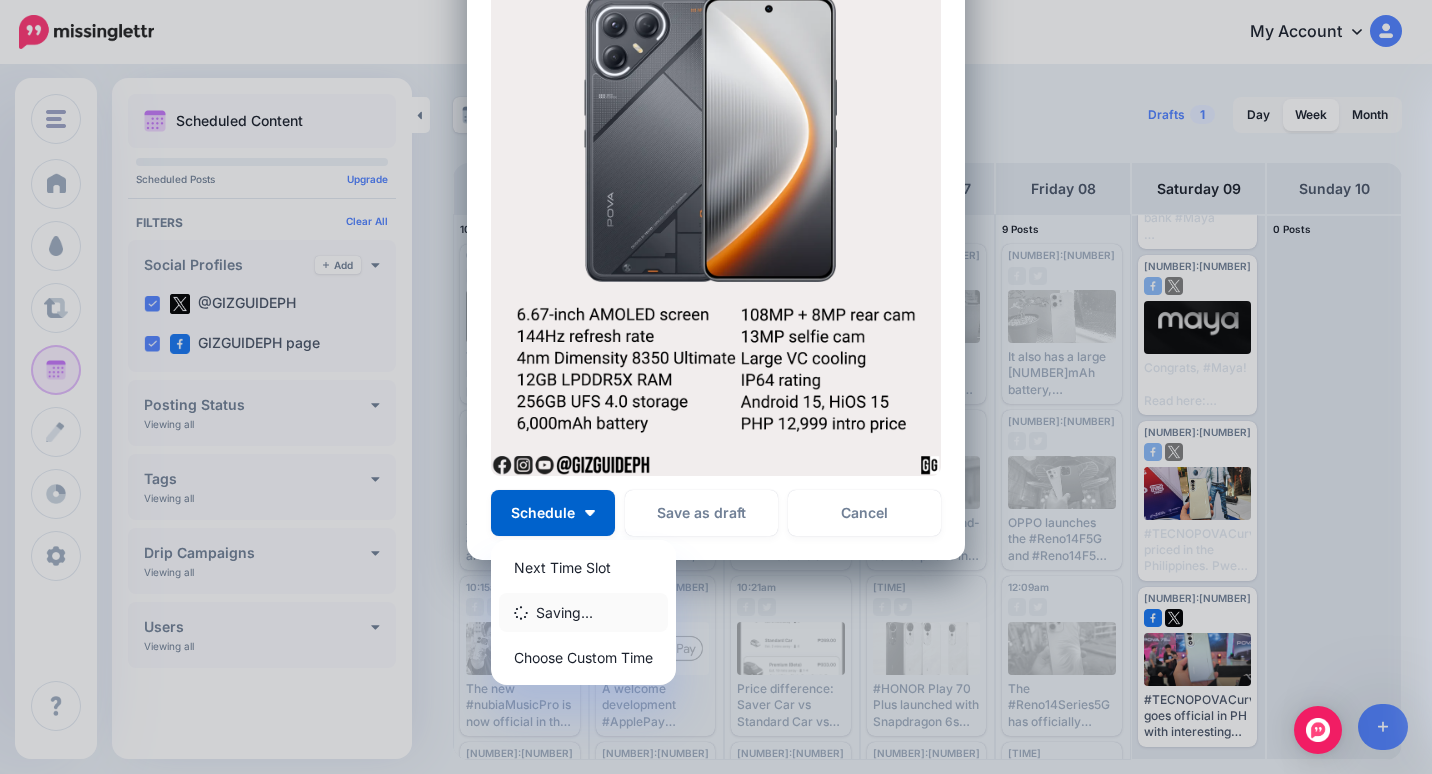 scroll, scrollTop: 0, scrollLeft: 0, axis: both 